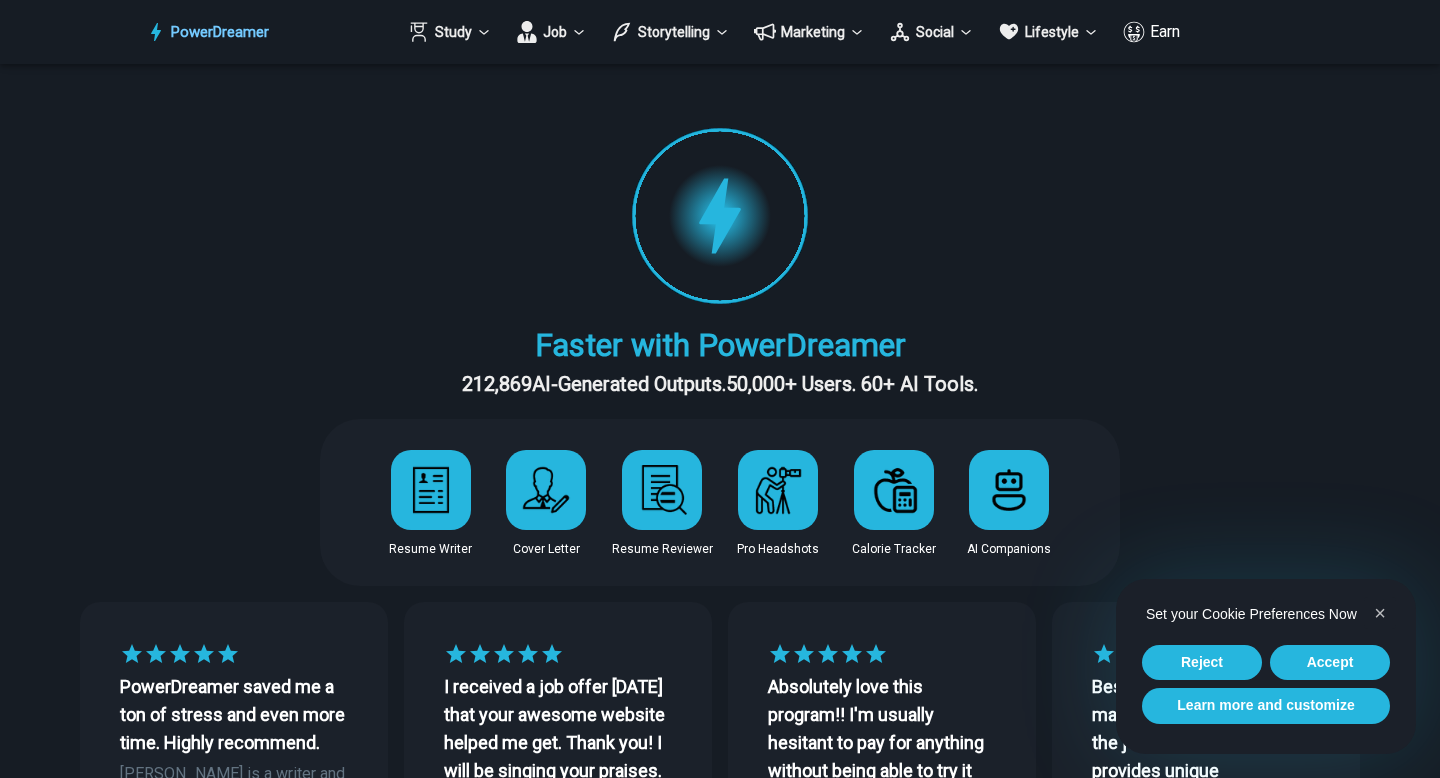 scroll, scrollTop: 0, scrollLeft: 0, axis: both 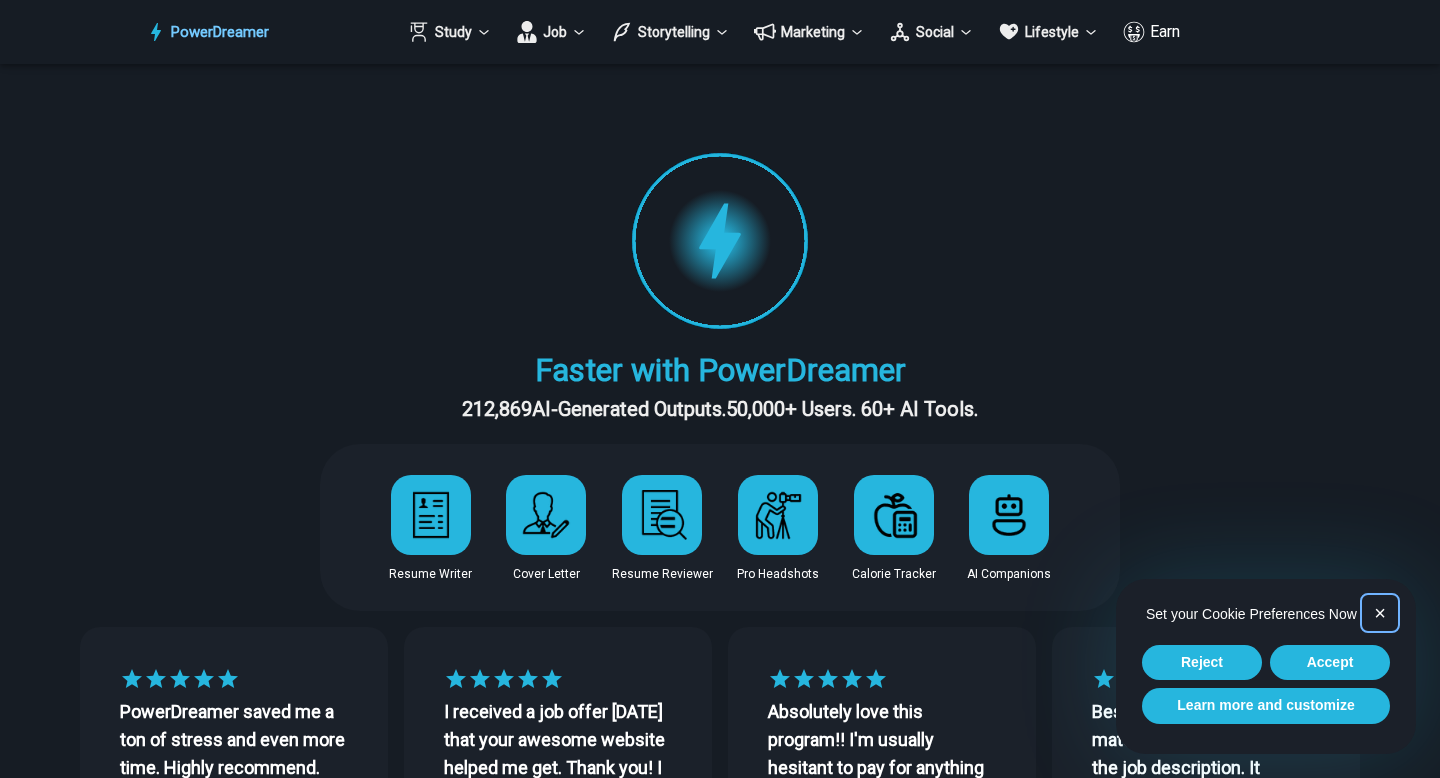 click on "×" at bounding box center [1380, 613] 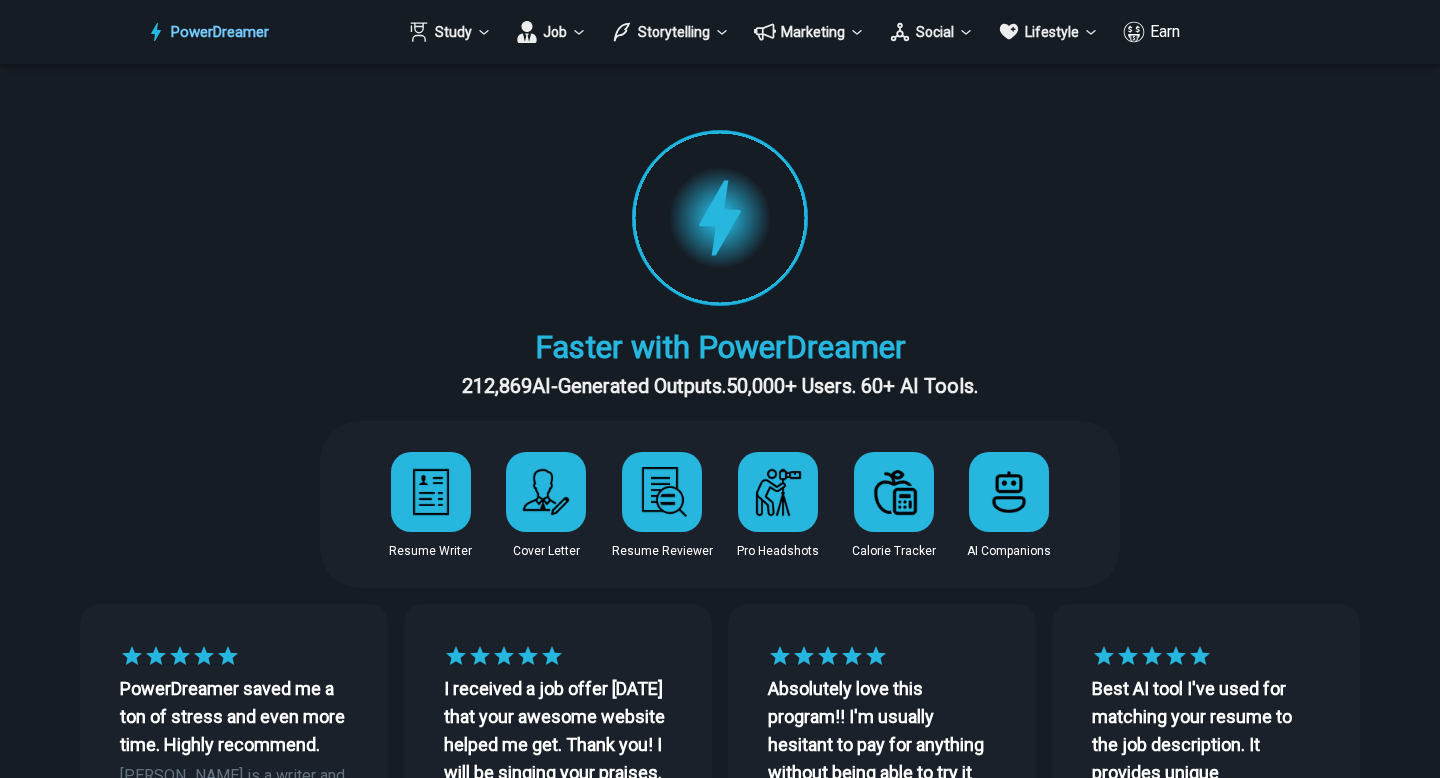 scroll, scrollTop: 0, scrollLeft: 0, axis: both 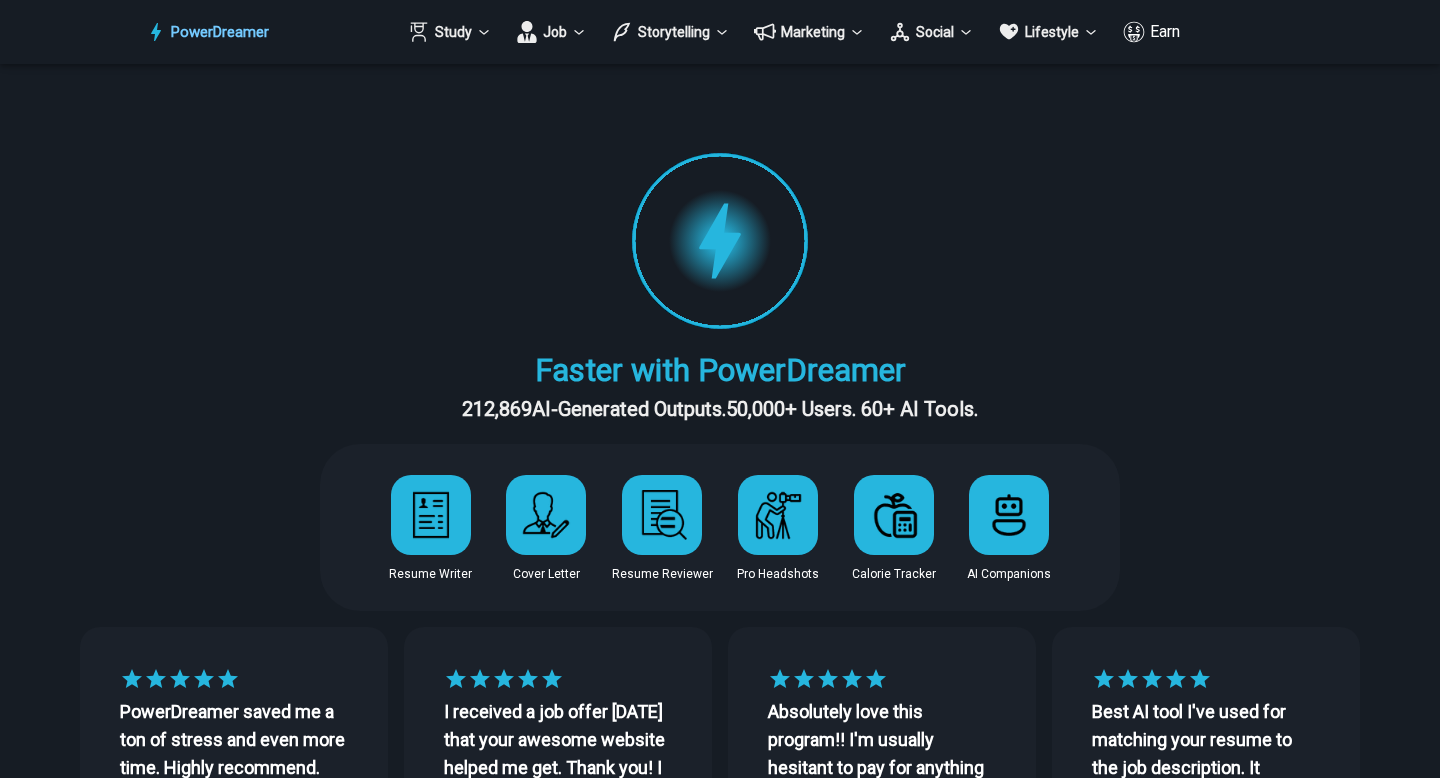 click on "PowerDreamer" at bounding box center (220, 32) 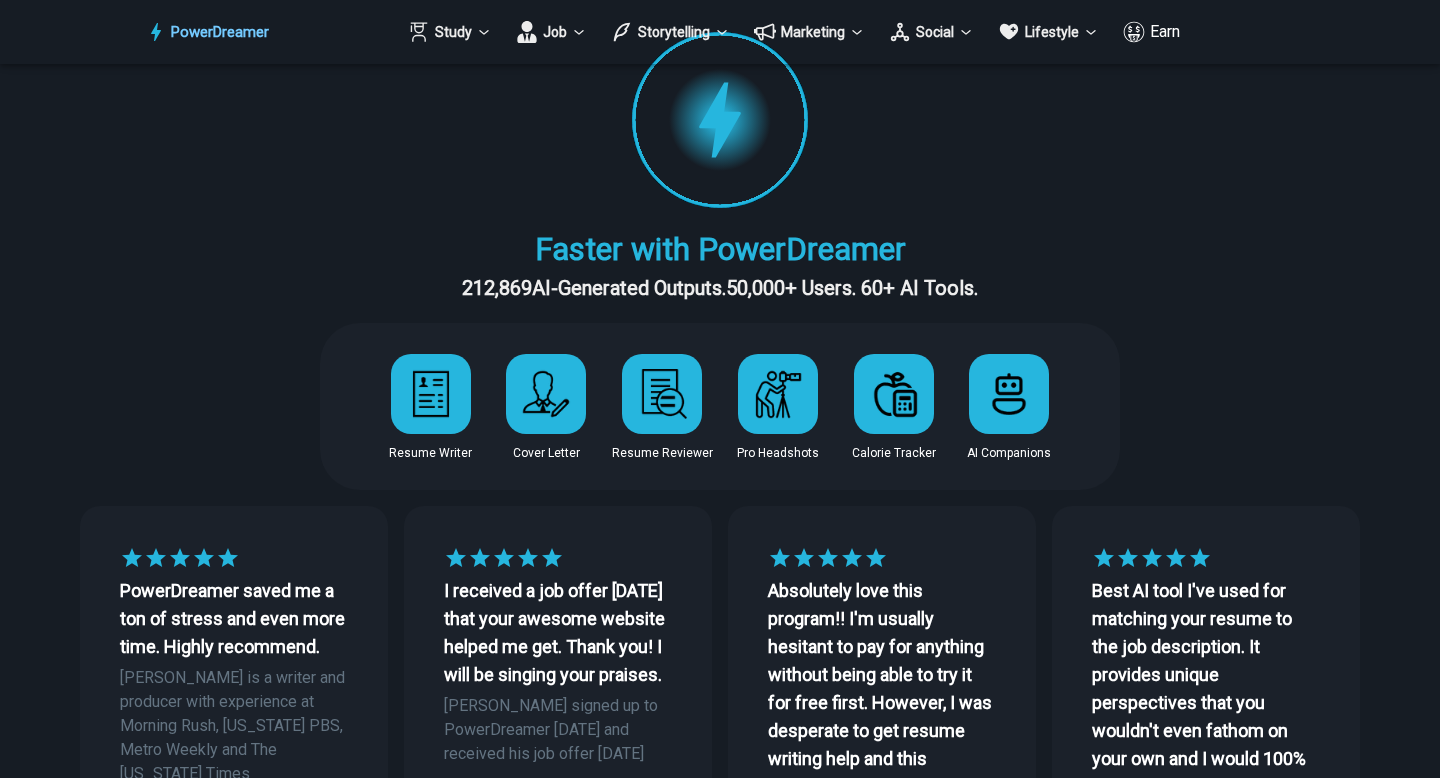 scroll, scrollTop: 0, scrollLeft: 0, axis: both 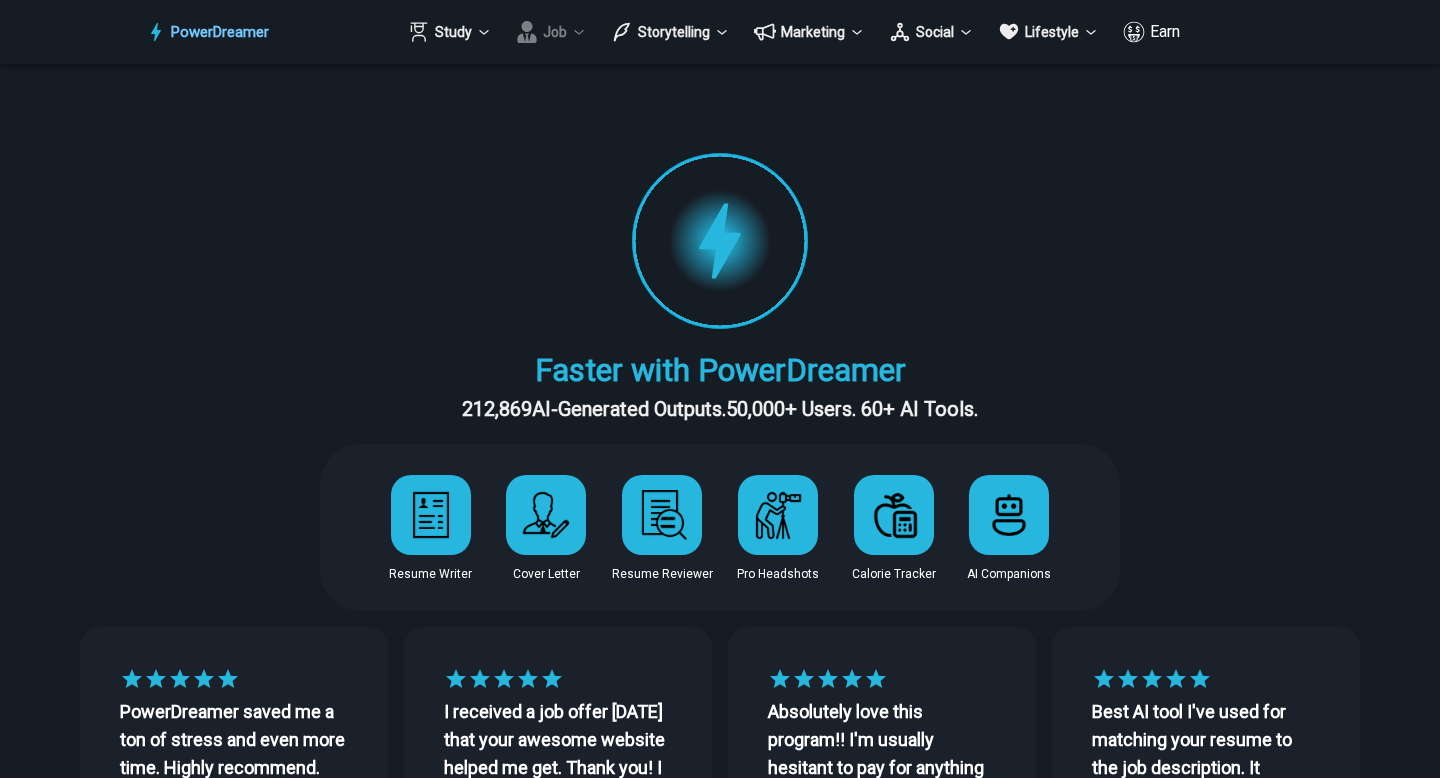 click on "Job" at bounding box center [551, 32] 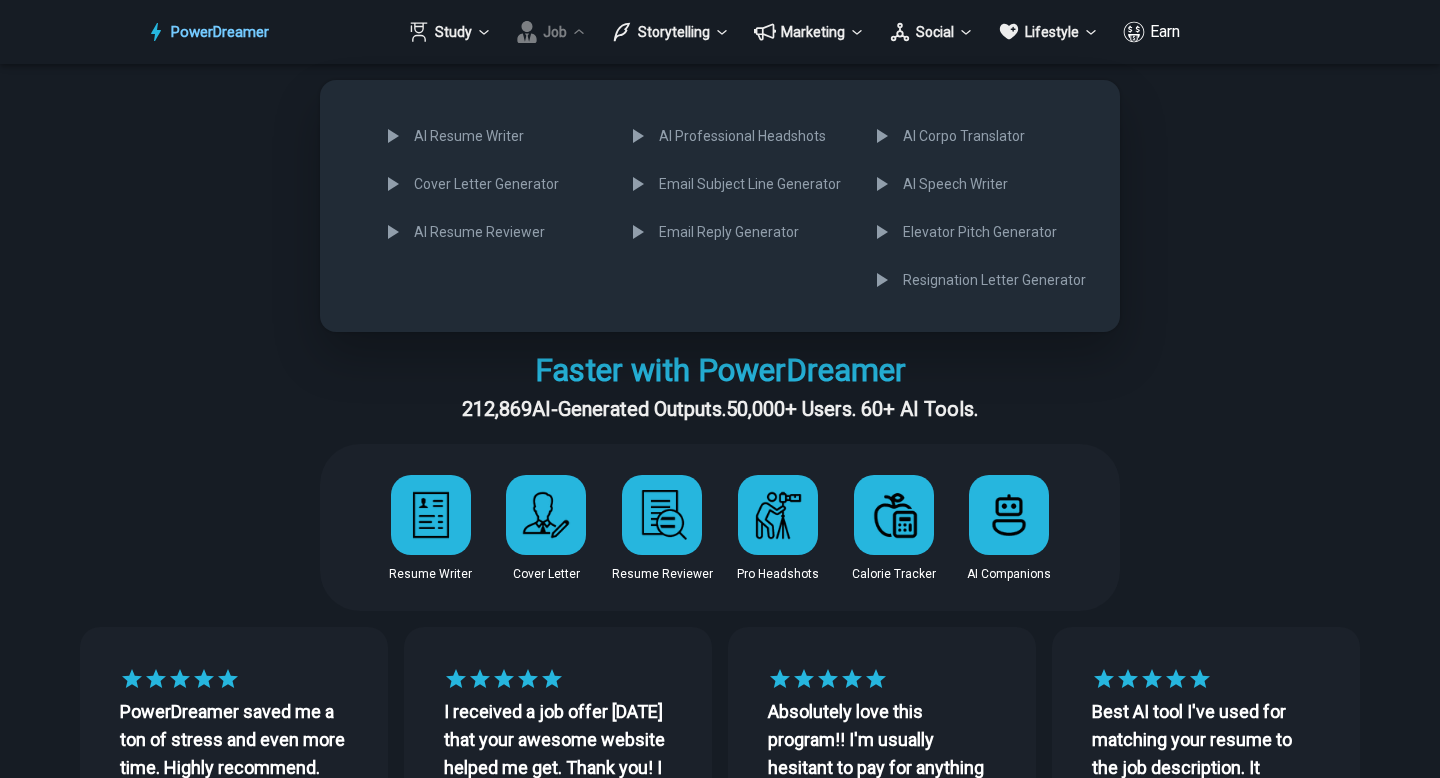 click at bounding box center [720, 389] 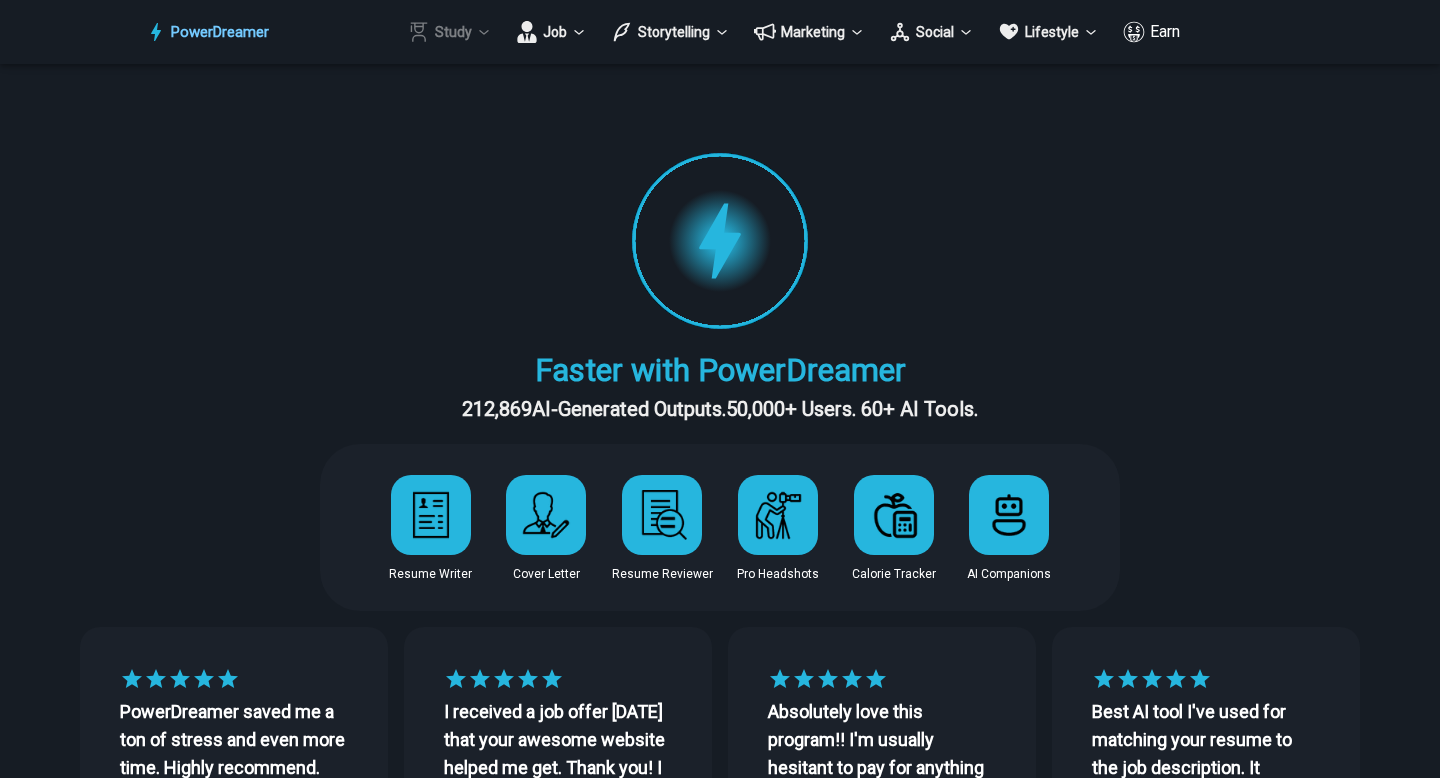 click on "Study" at bounding box center (450, 32) 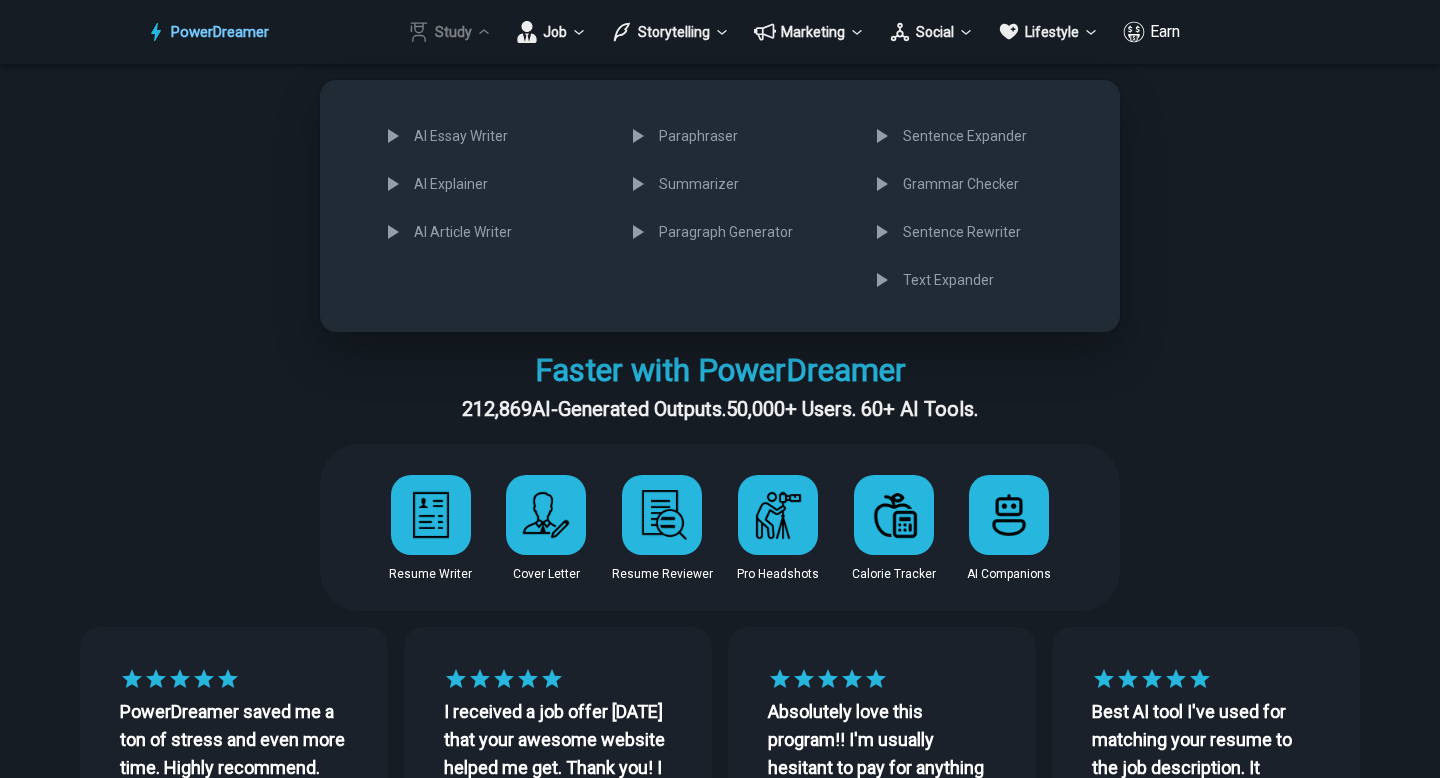 click at bounding box center (720, 389) 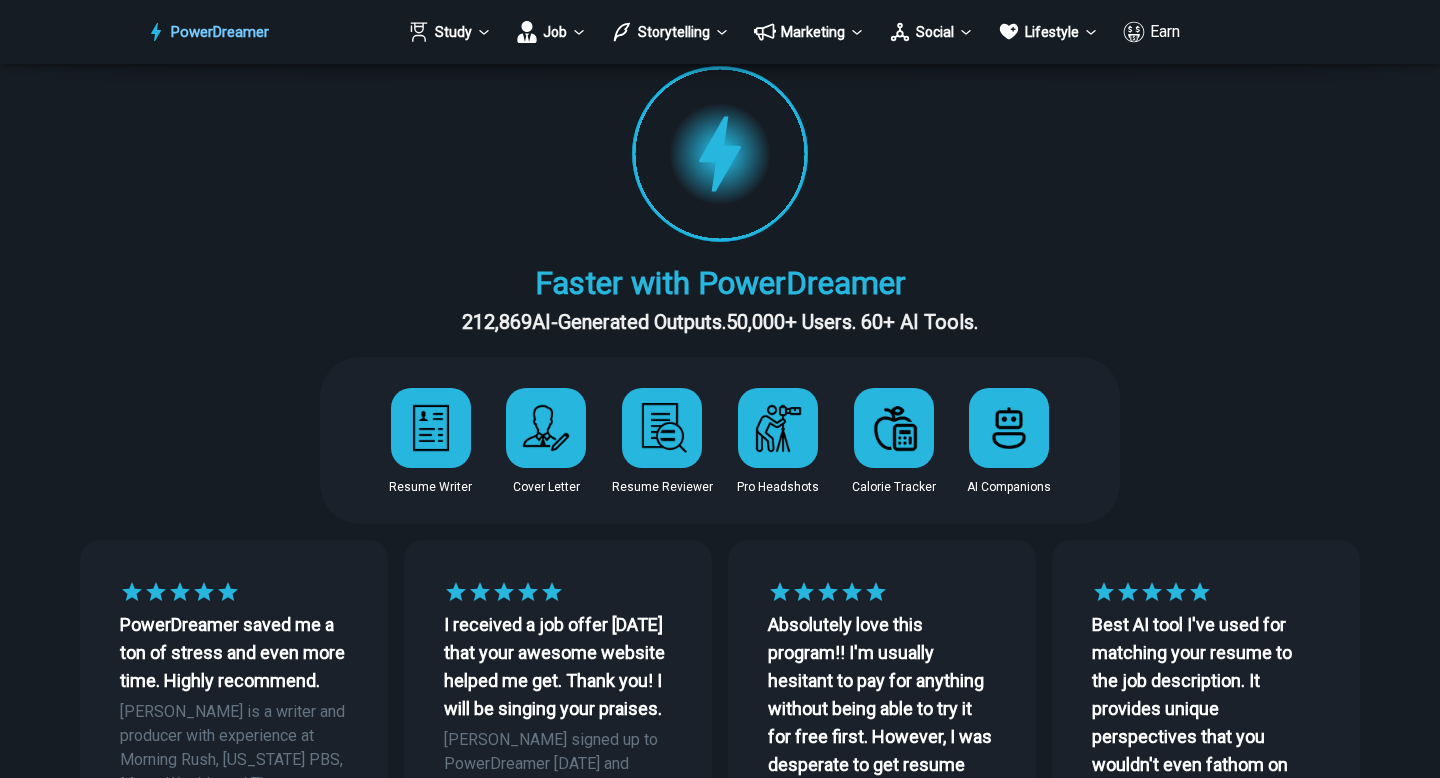 scroll, scrollTop: 0, scrollLeft: 0, axis: both 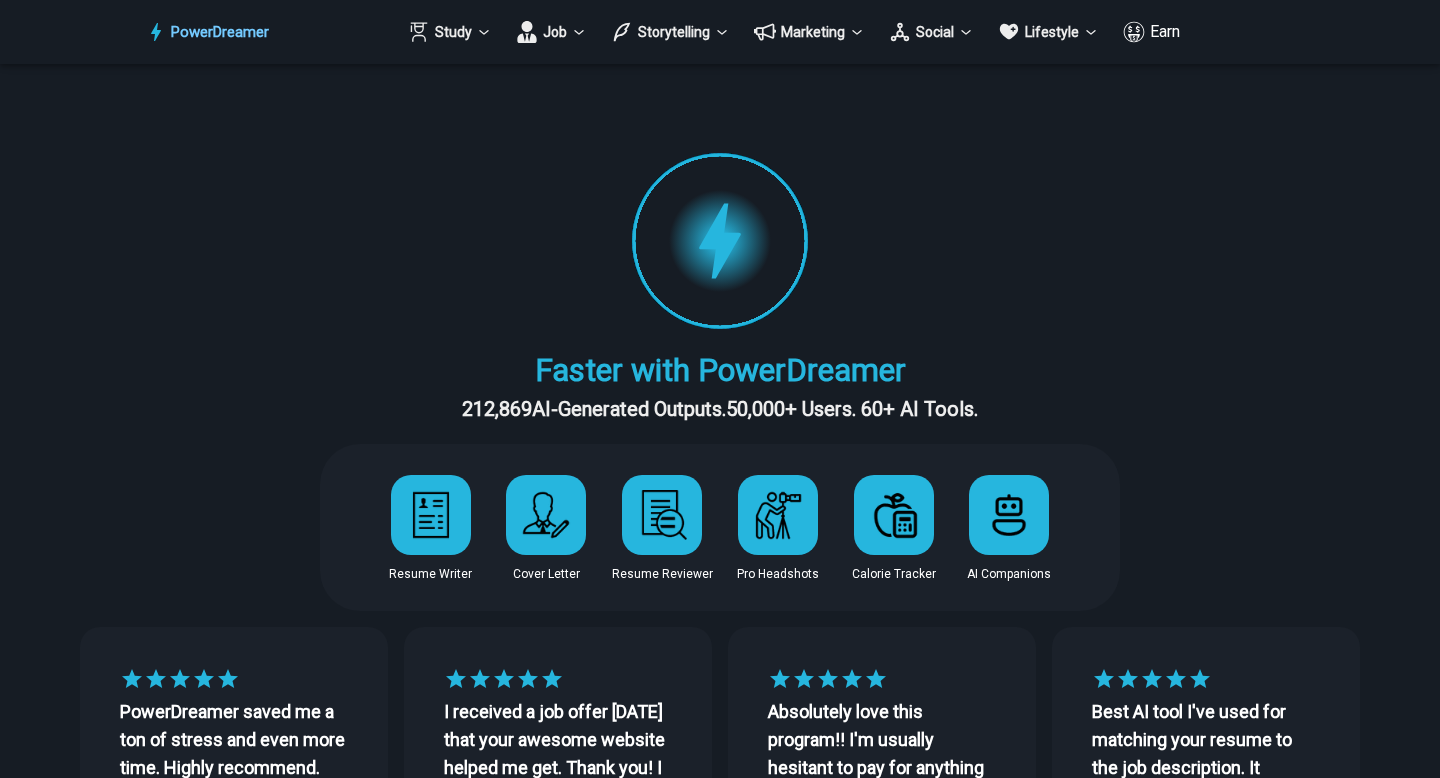 click on "PowerDreamer" at bounding box center (220, 32) 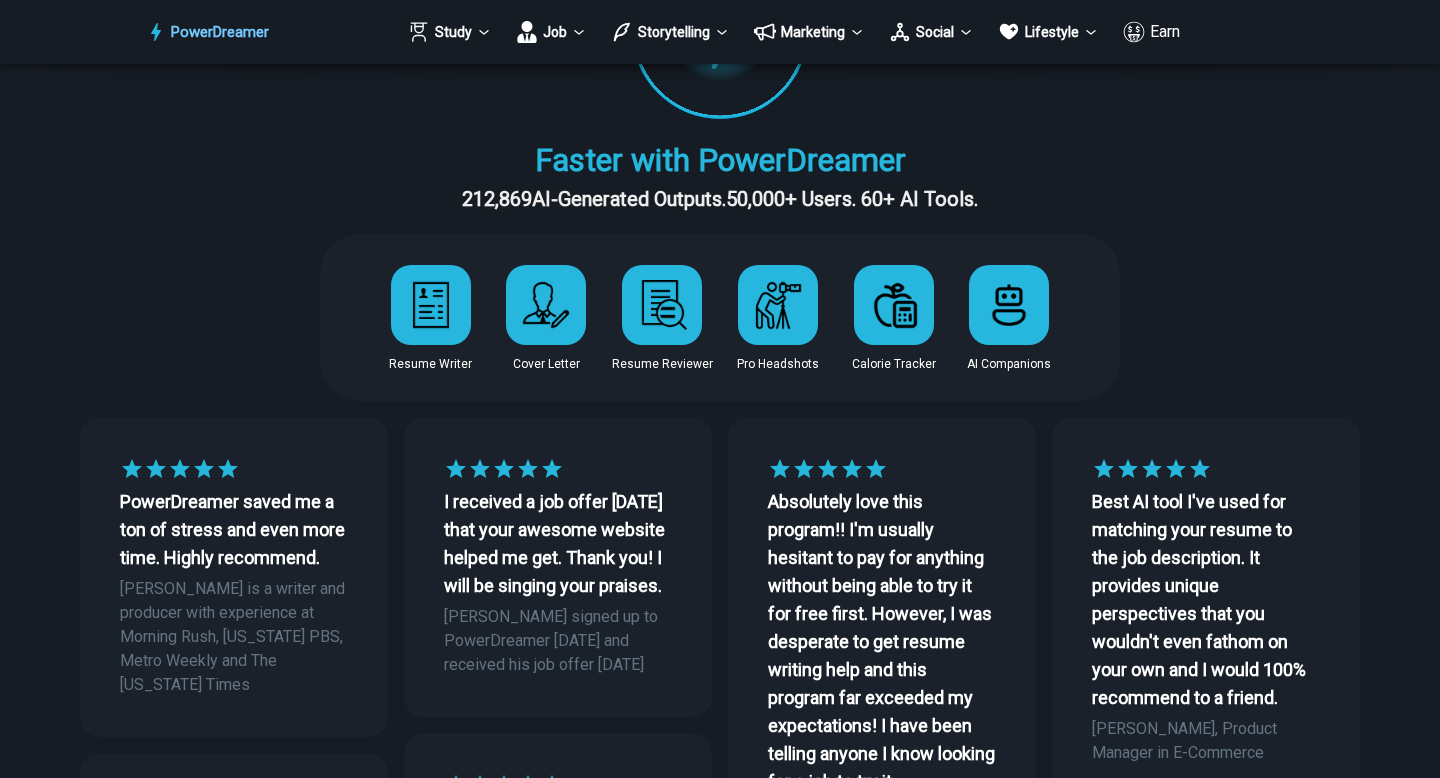 scroll, scrollTop: 0, scrollLeft: 0, axis: both 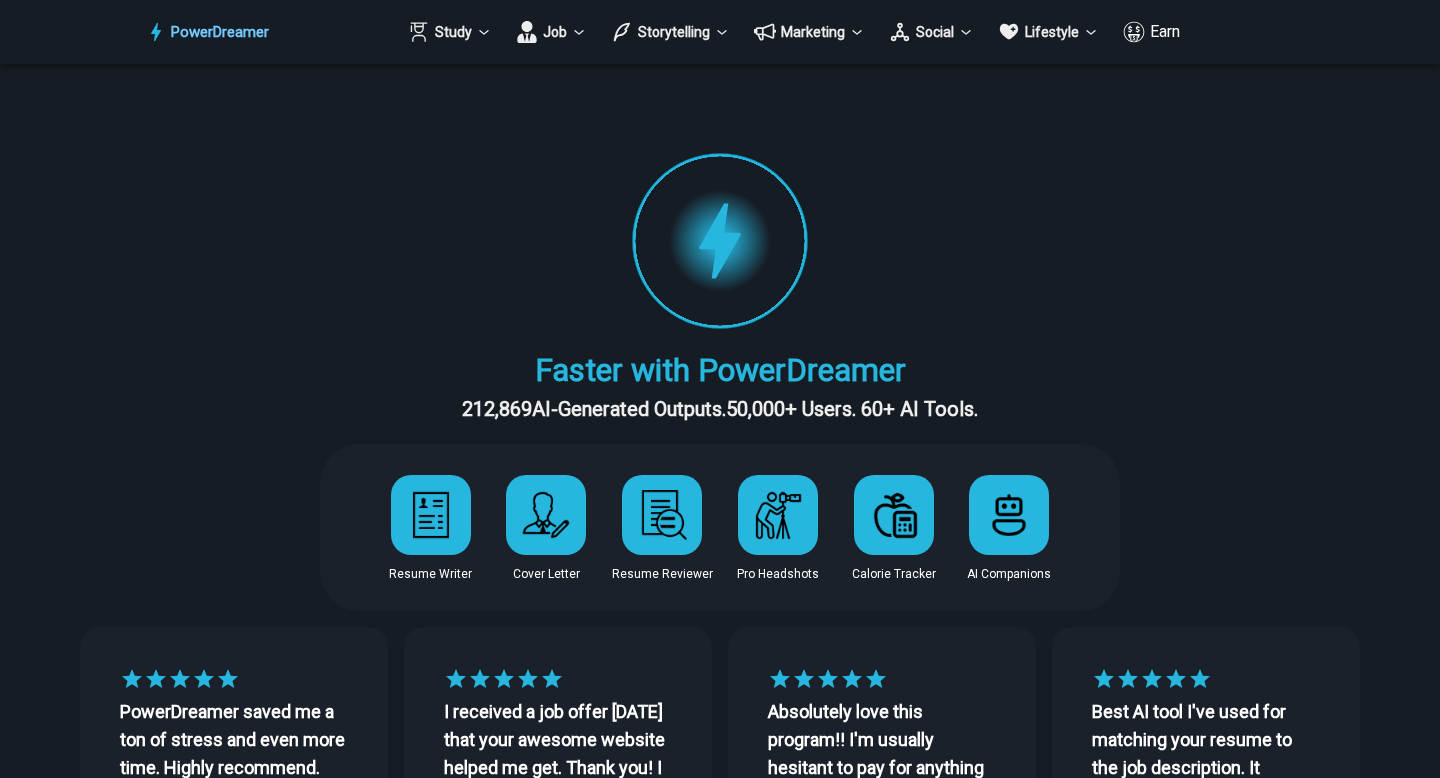 click on "Faster with PowerDreamer" at bounding box center (720, 370) 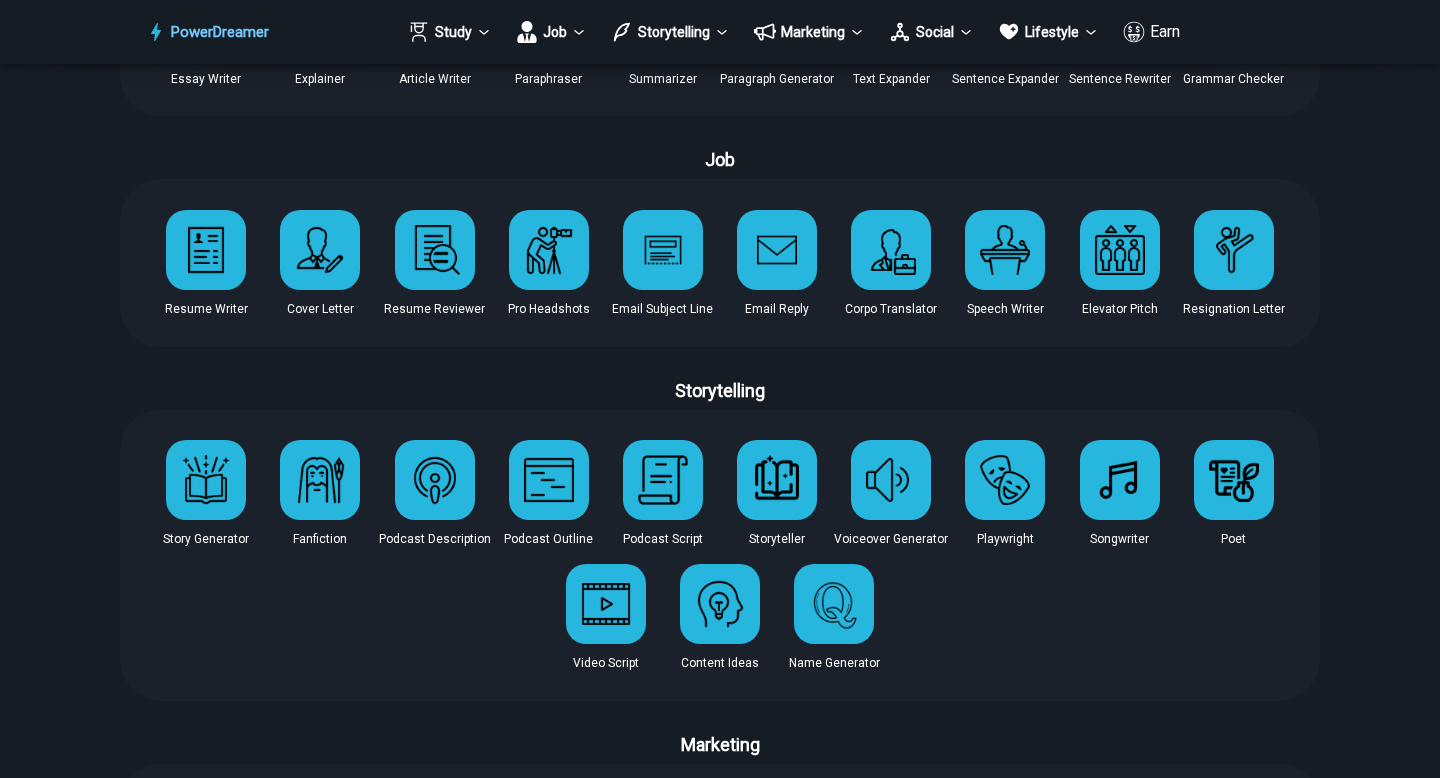 scroll, scrollTop: 1891, scrollLeft: 0, axis: vertical 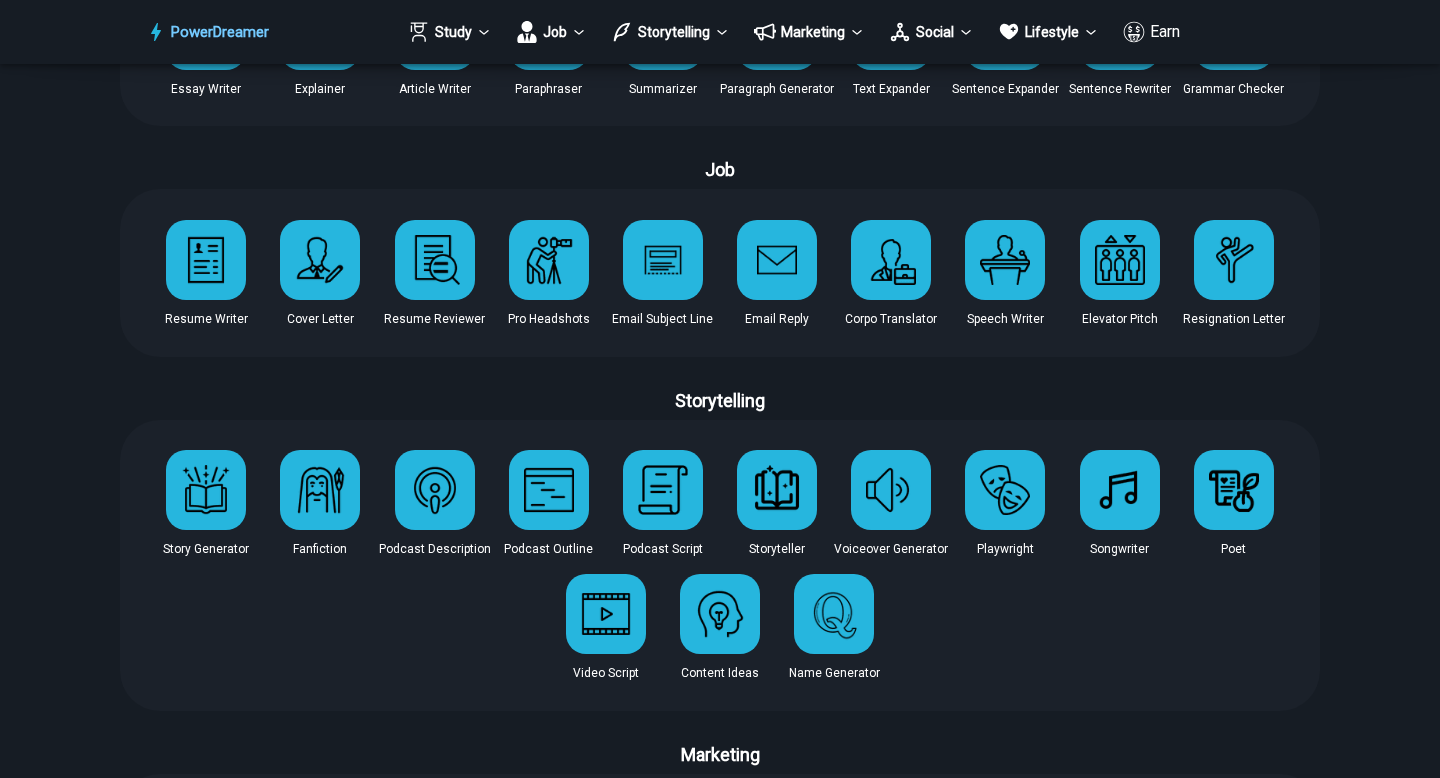 click at bounding box center [206, 260] 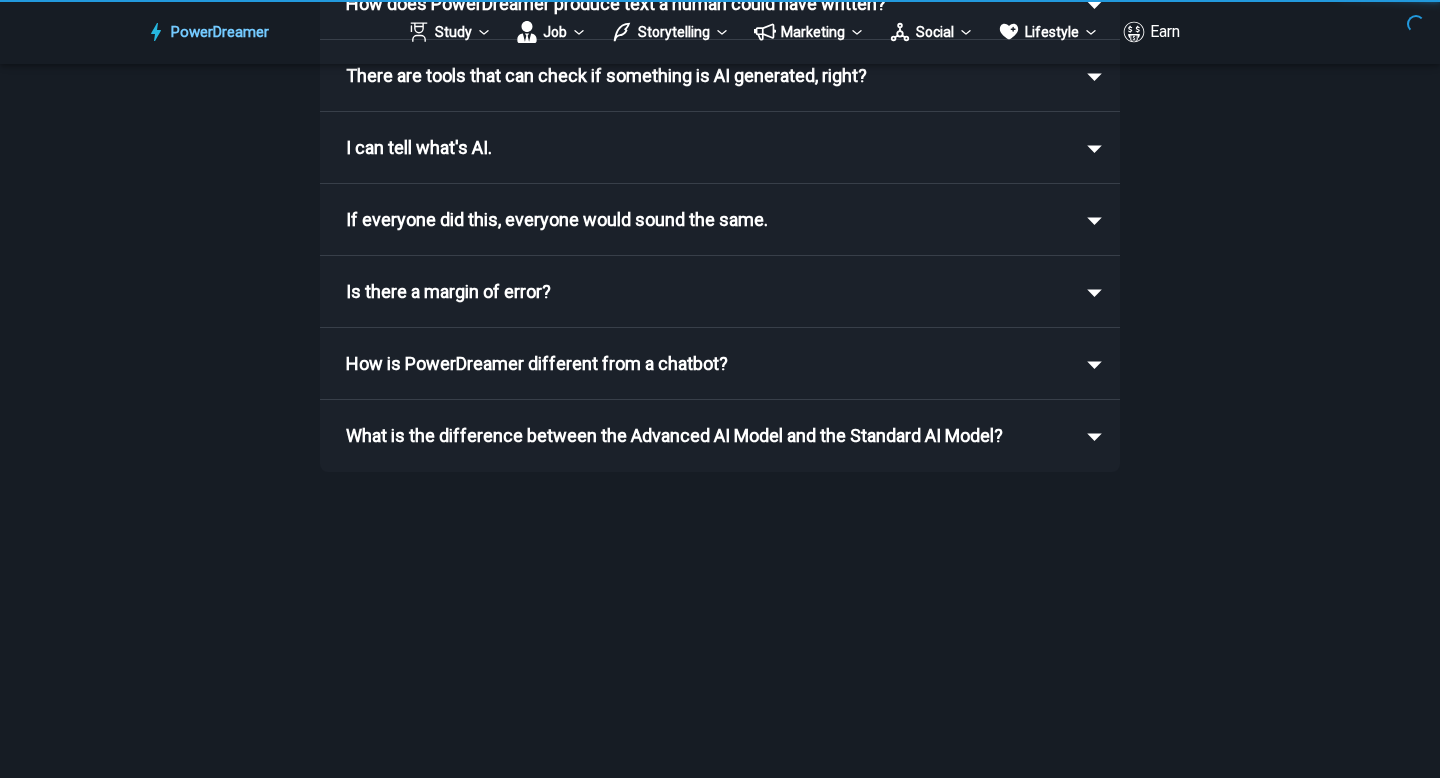 scroll, scrollTop: 0, scrollLeft: 0, axis: both 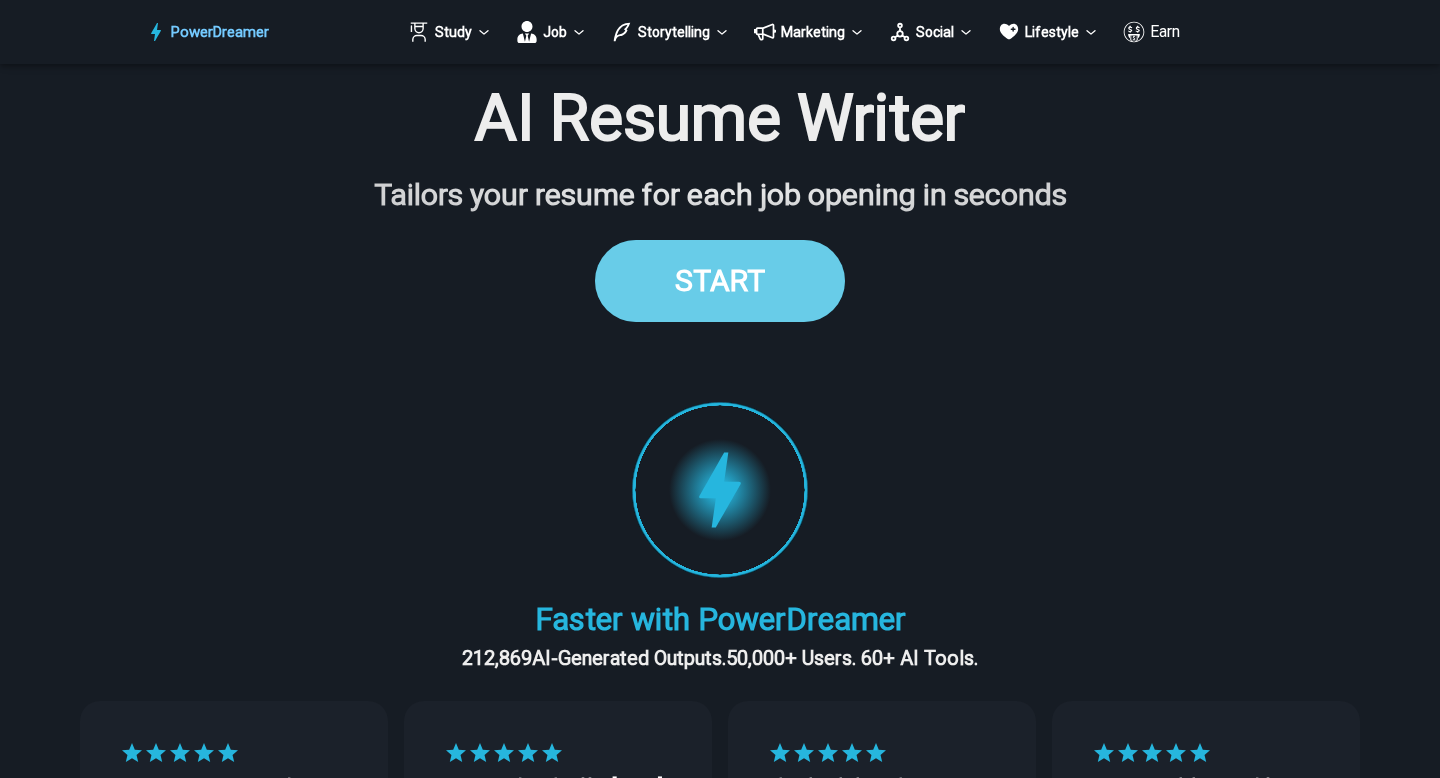 click on "START" at bounding box center [720, 280] 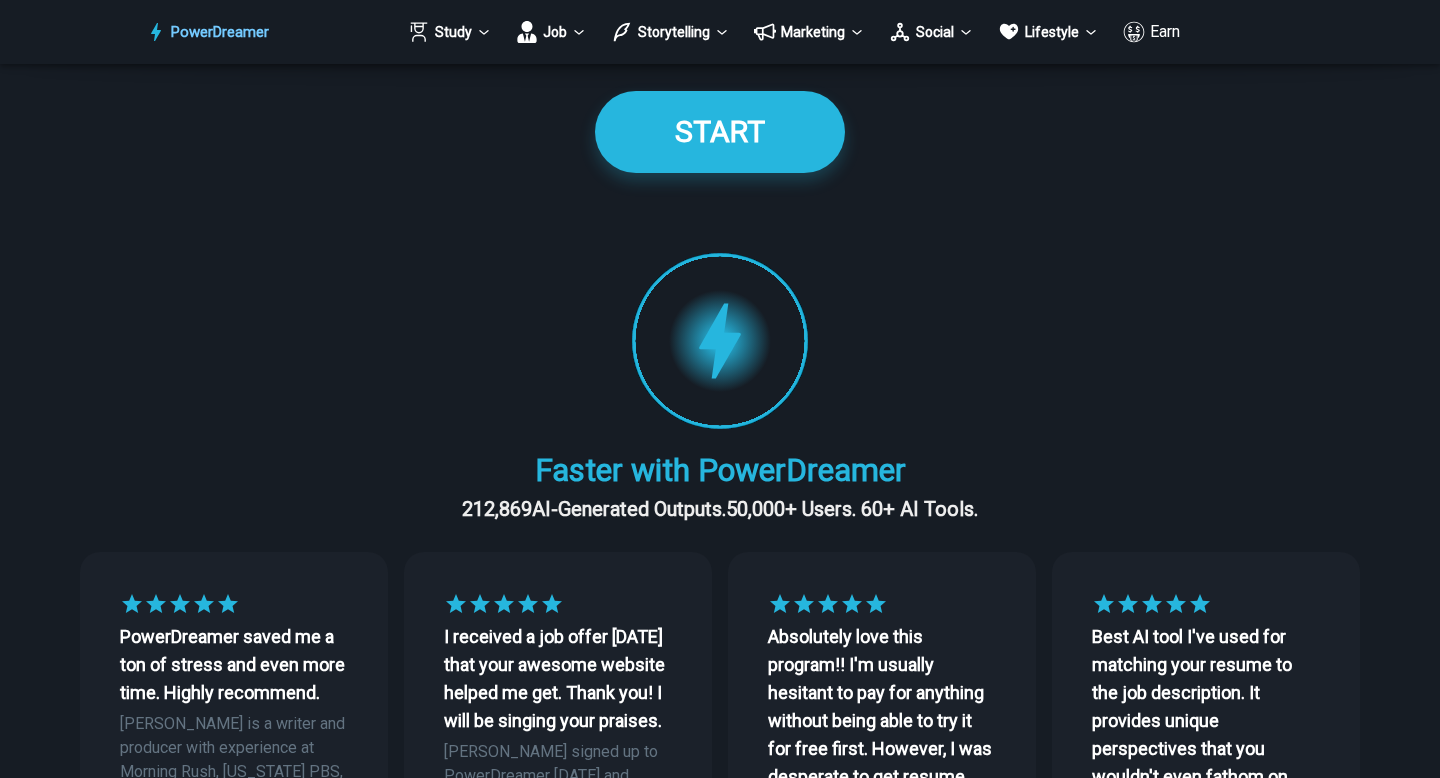 scroll, scrollTop: 0, scrollLeft: 0, axis: both 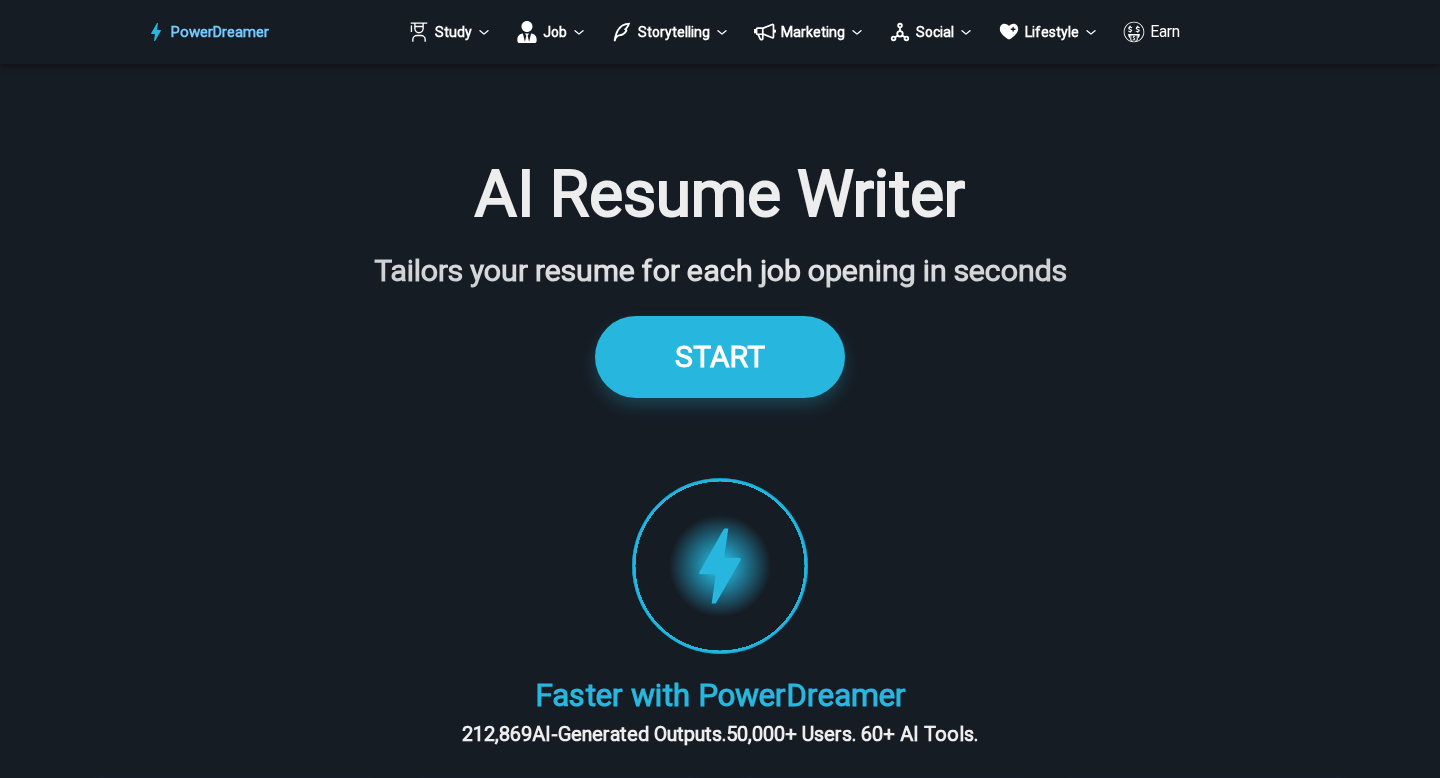 click on "PowerDreamer" at bounding box center [220, 32] 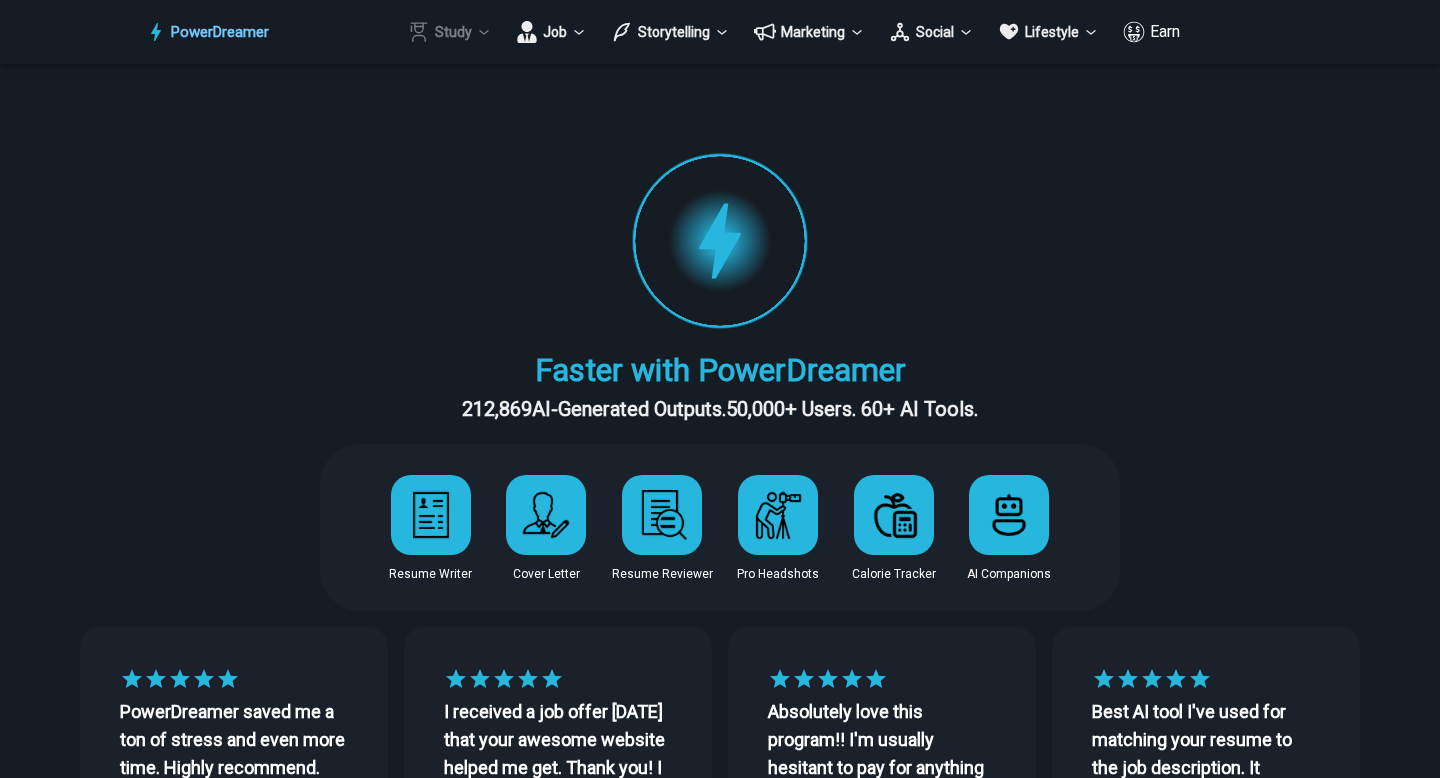 click on "Study" at bounding box center (450, 32) 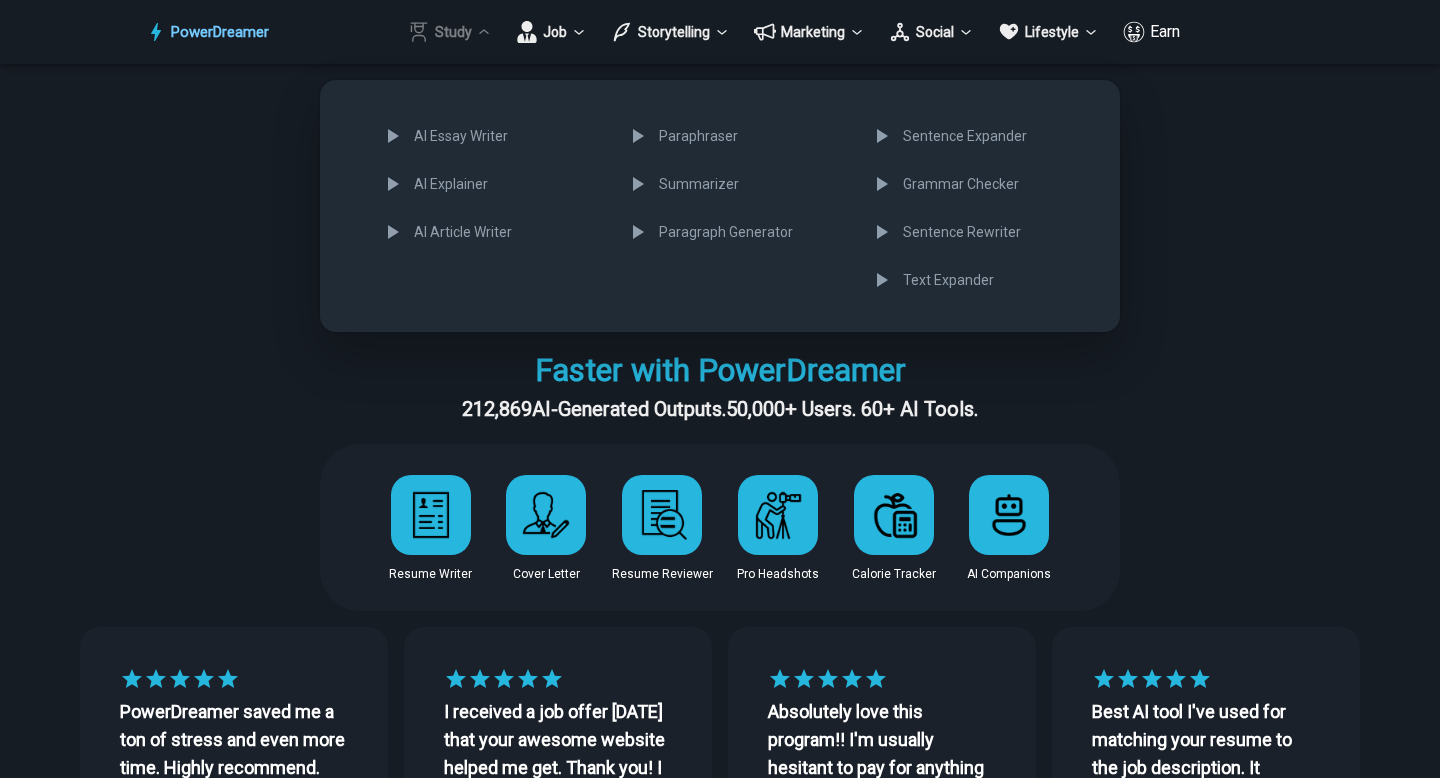 click at bounding box center [720, 389] 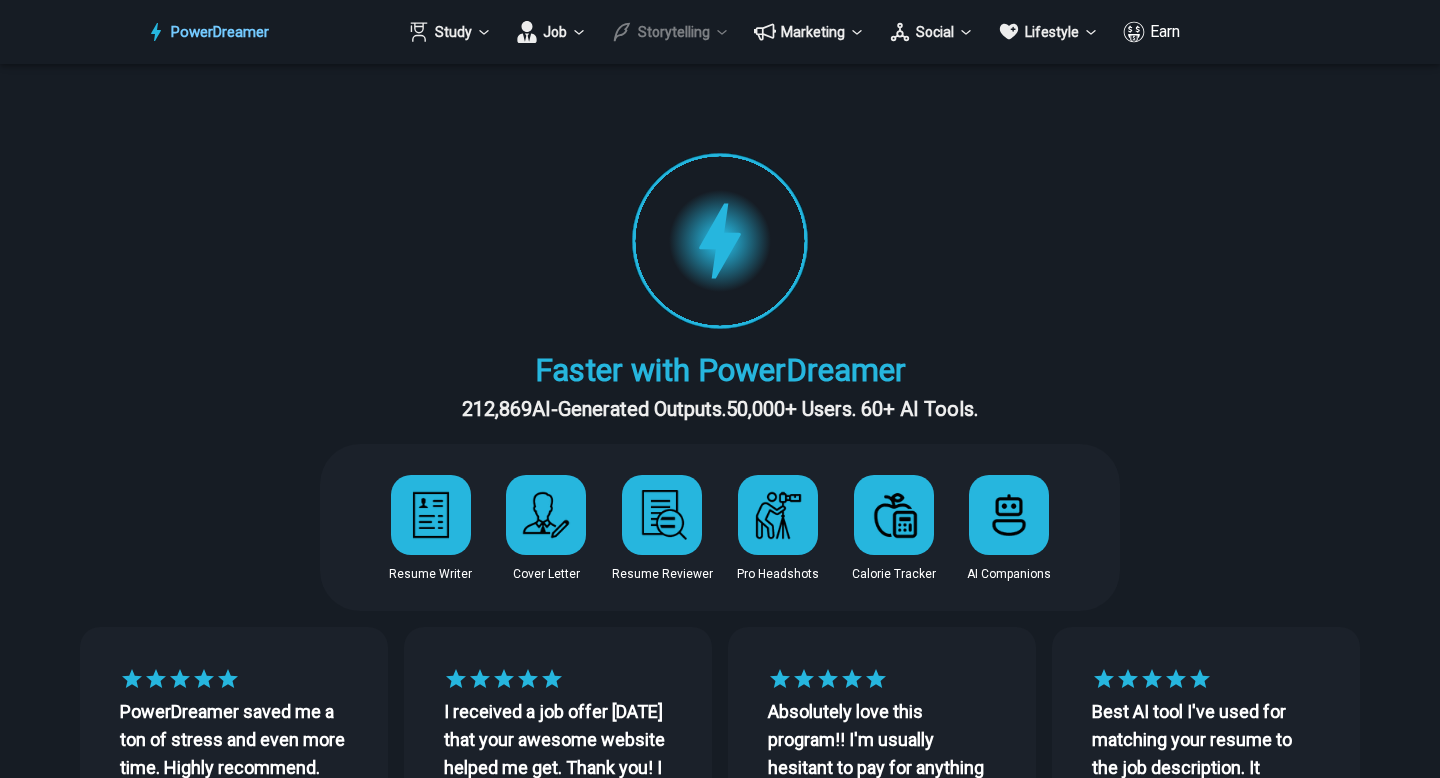 click on "Storytelling" at bounding box center (670, 32) 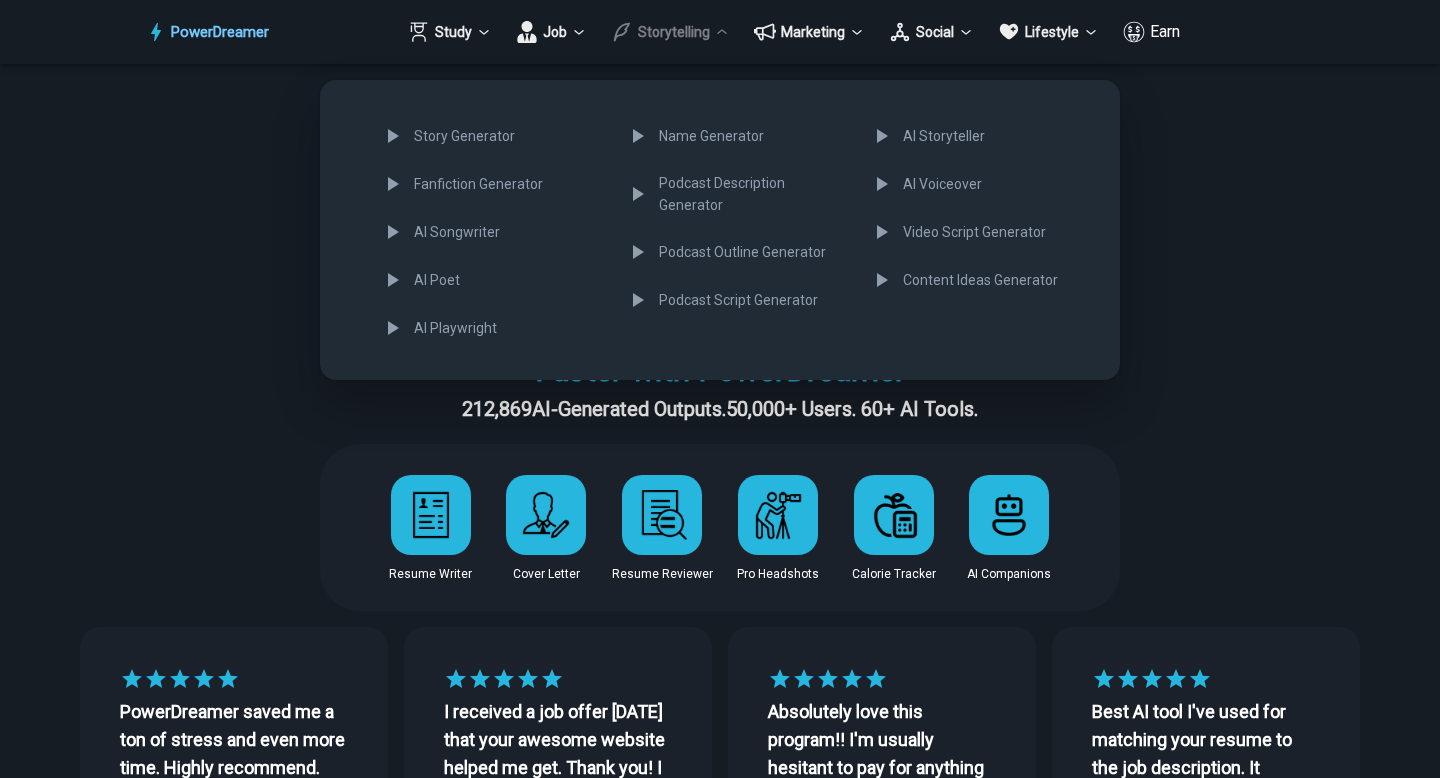 click at bounding box center (720, 389) 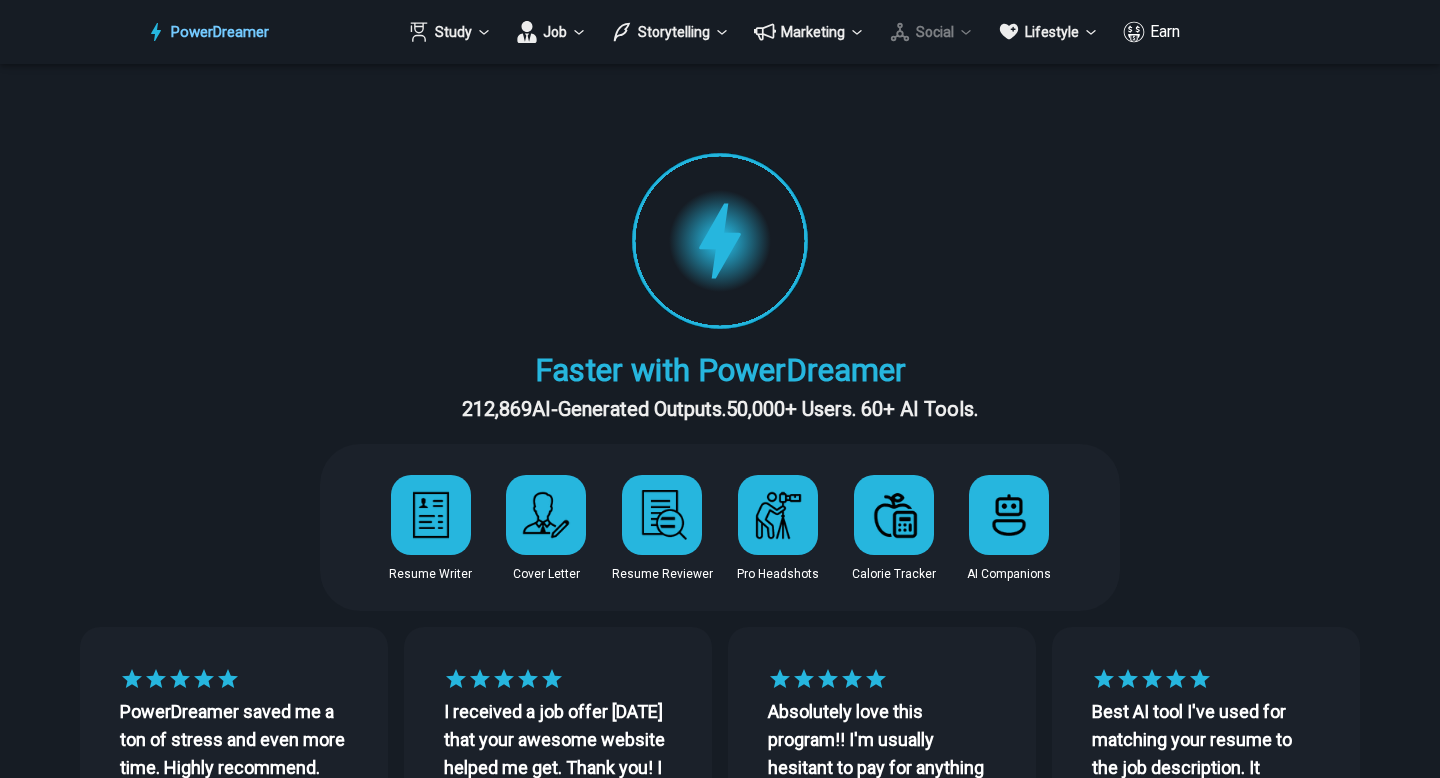 click on "Social" at bounding box center (931, 32) 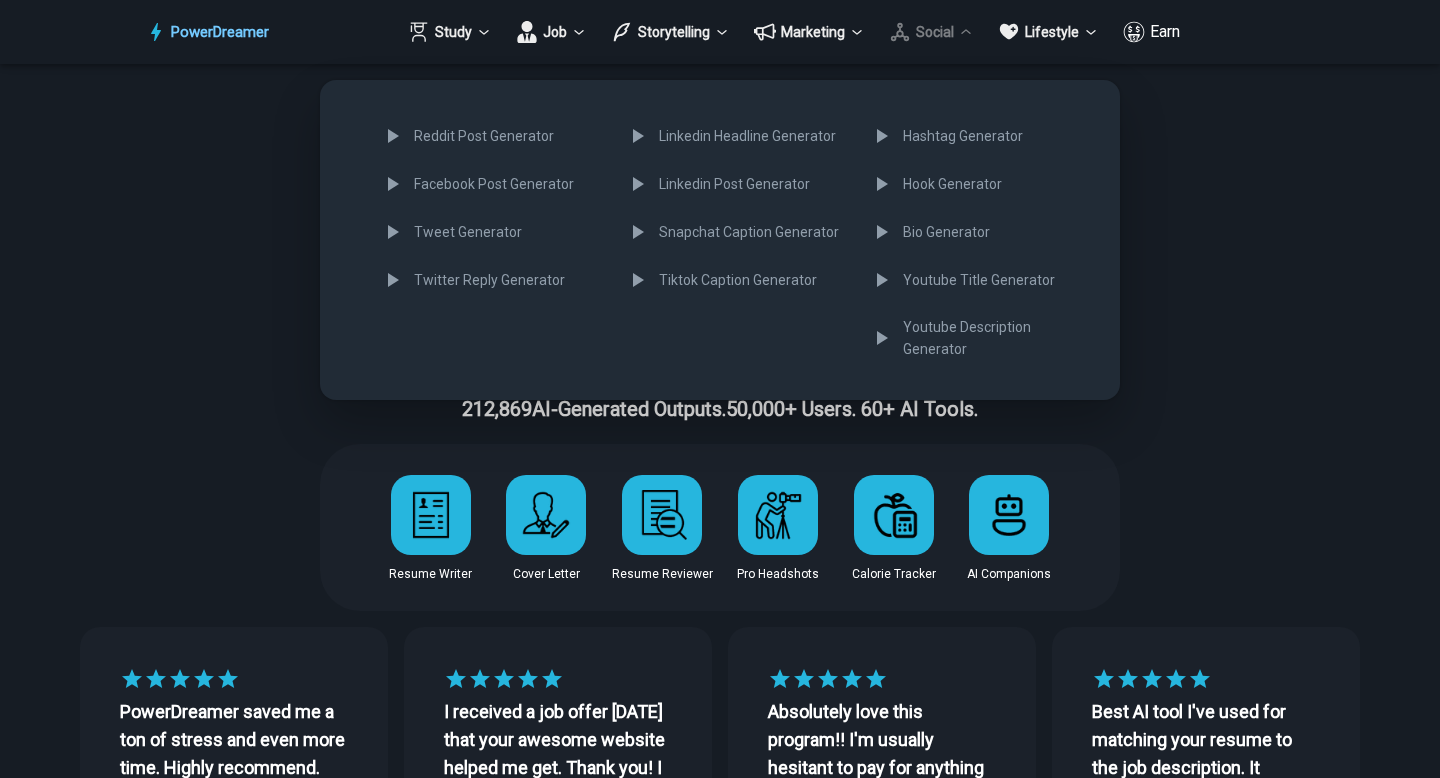 click at bounding box center [720, 389] 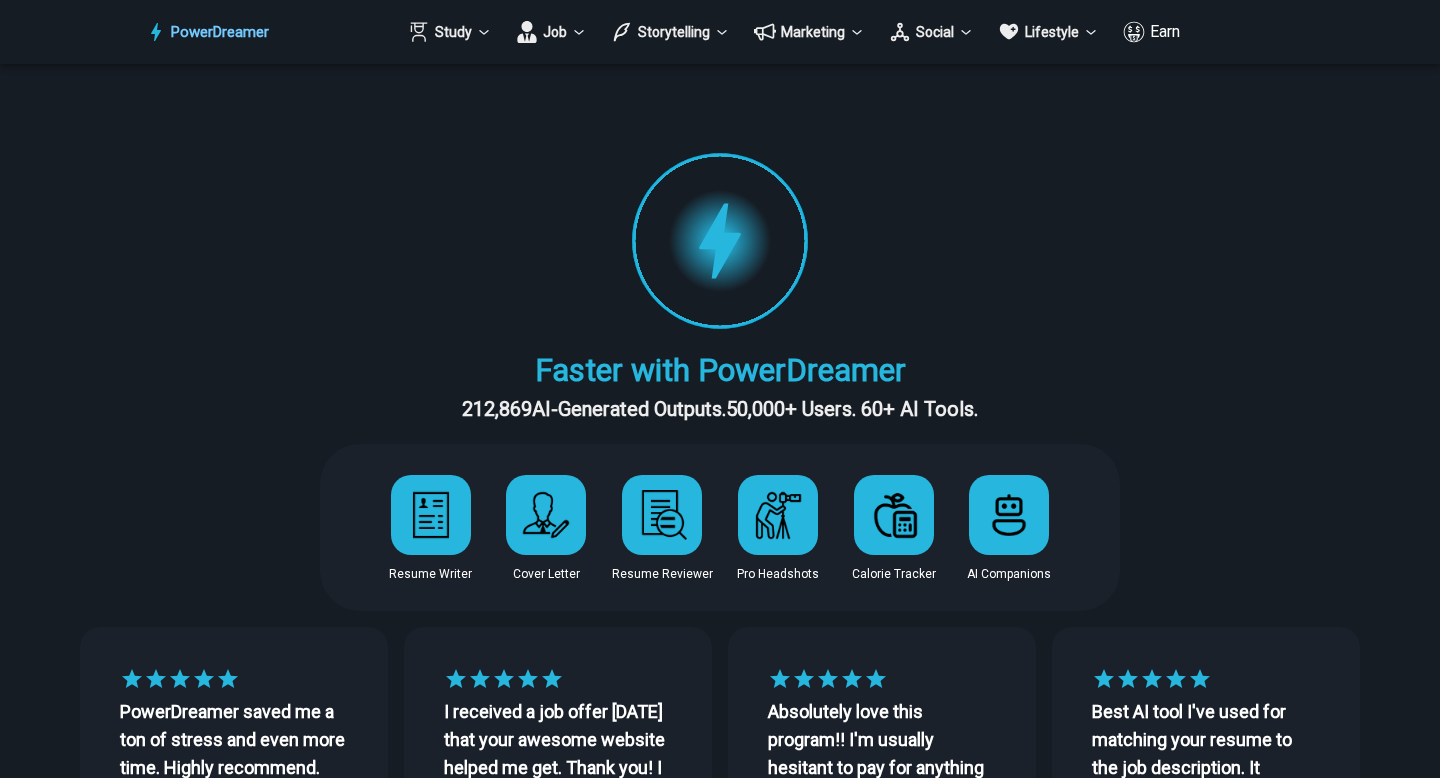 click on "Earn" at bounding box center (1151, 32) 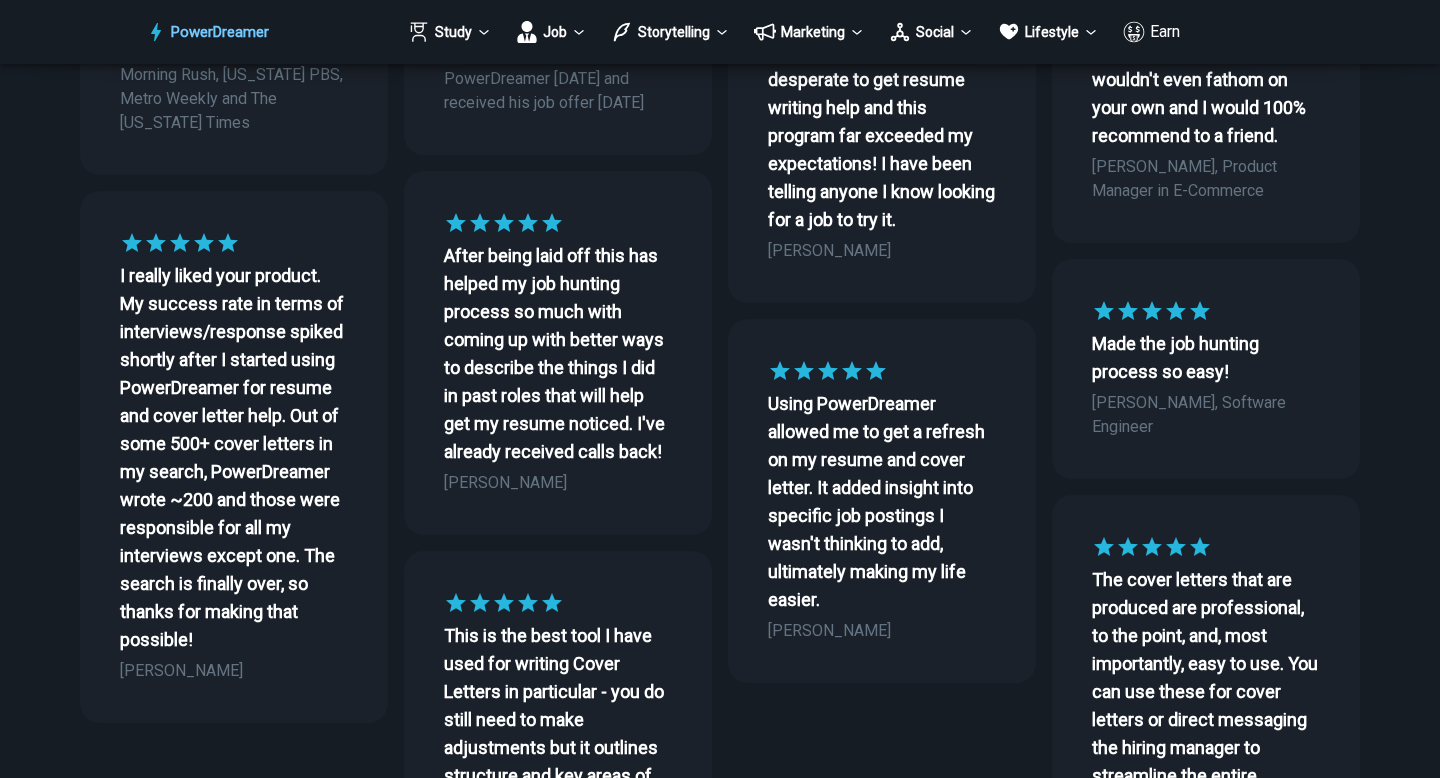 scroll, scrollTop: 0, scrollLeft: 0, axis: both 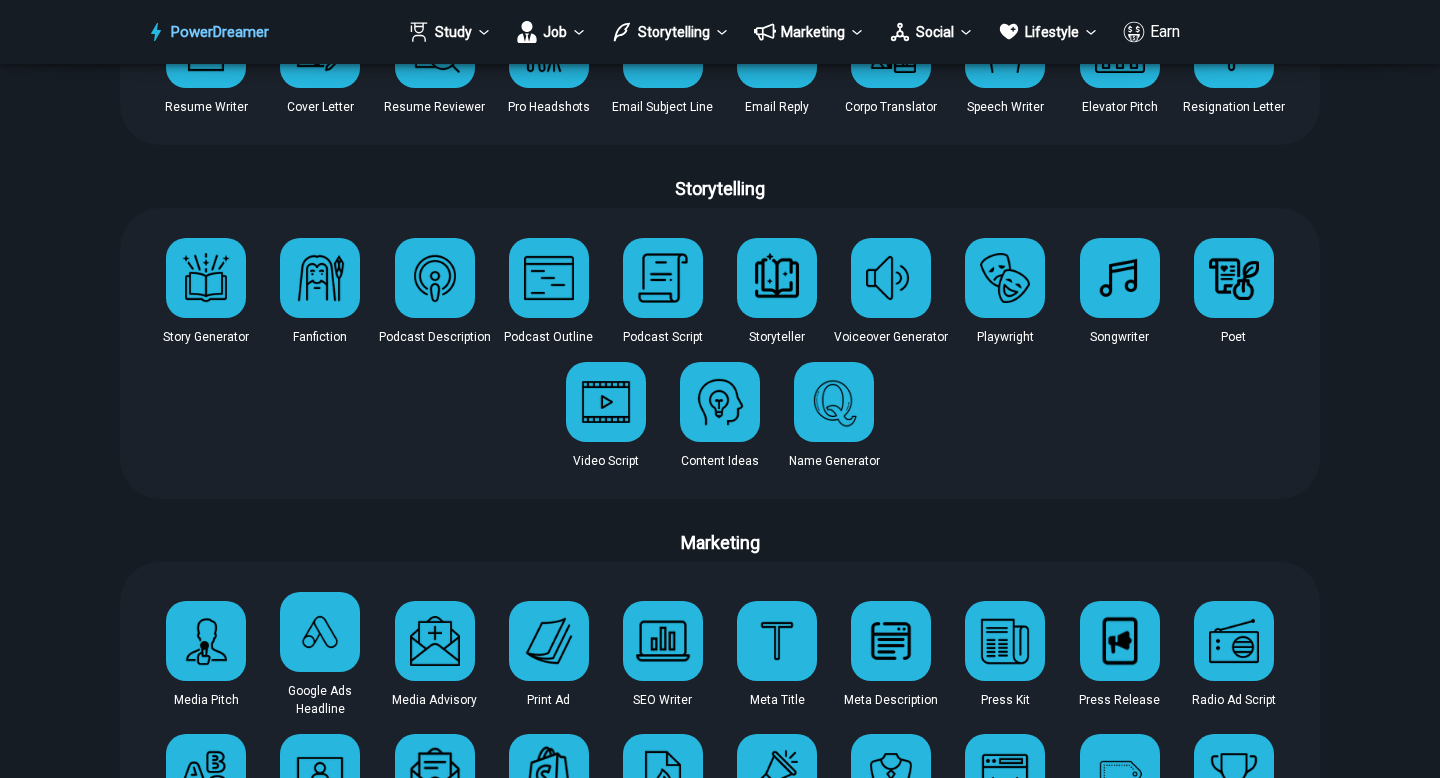 click at bounding box center (1005, 278) 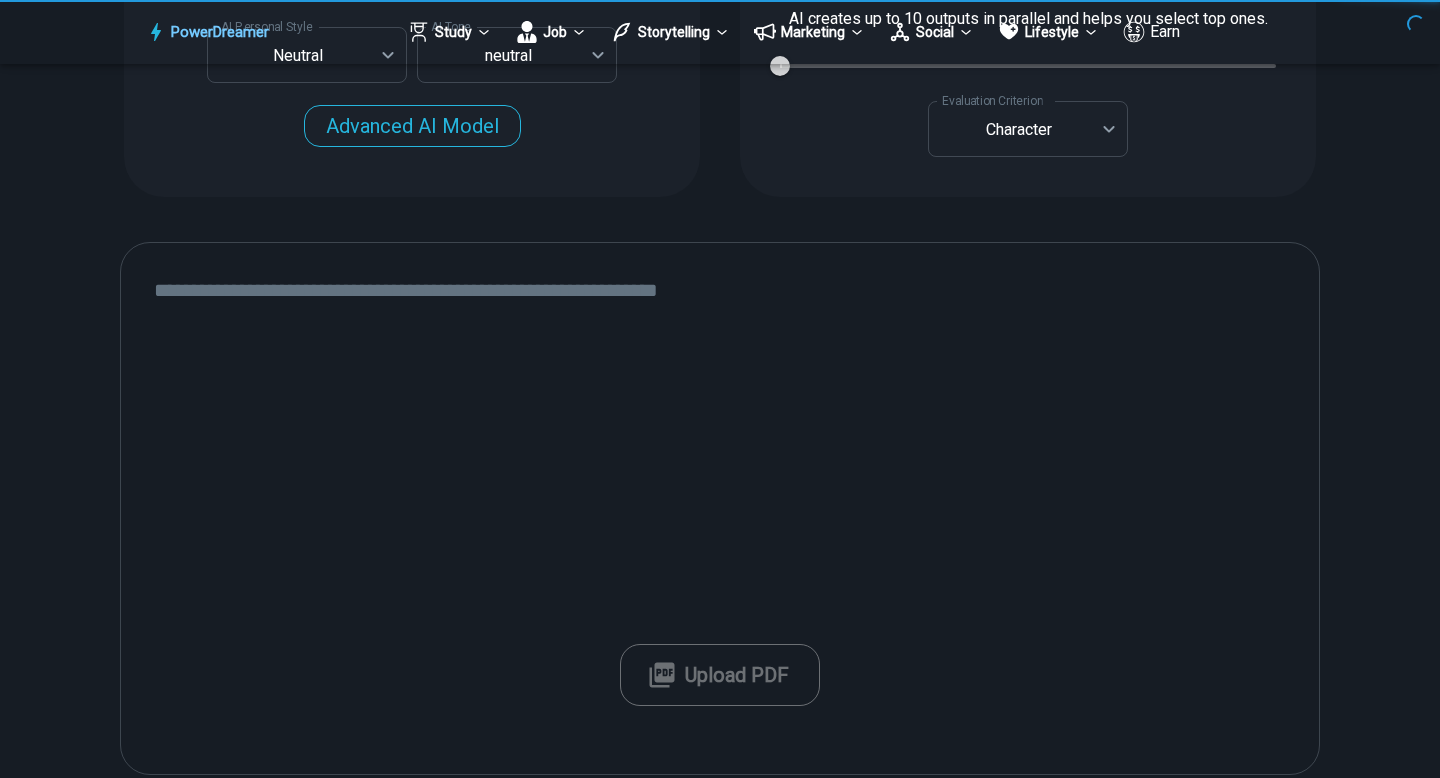 scroll, scrollTop: 0, scrollLeft: 0, axis: both 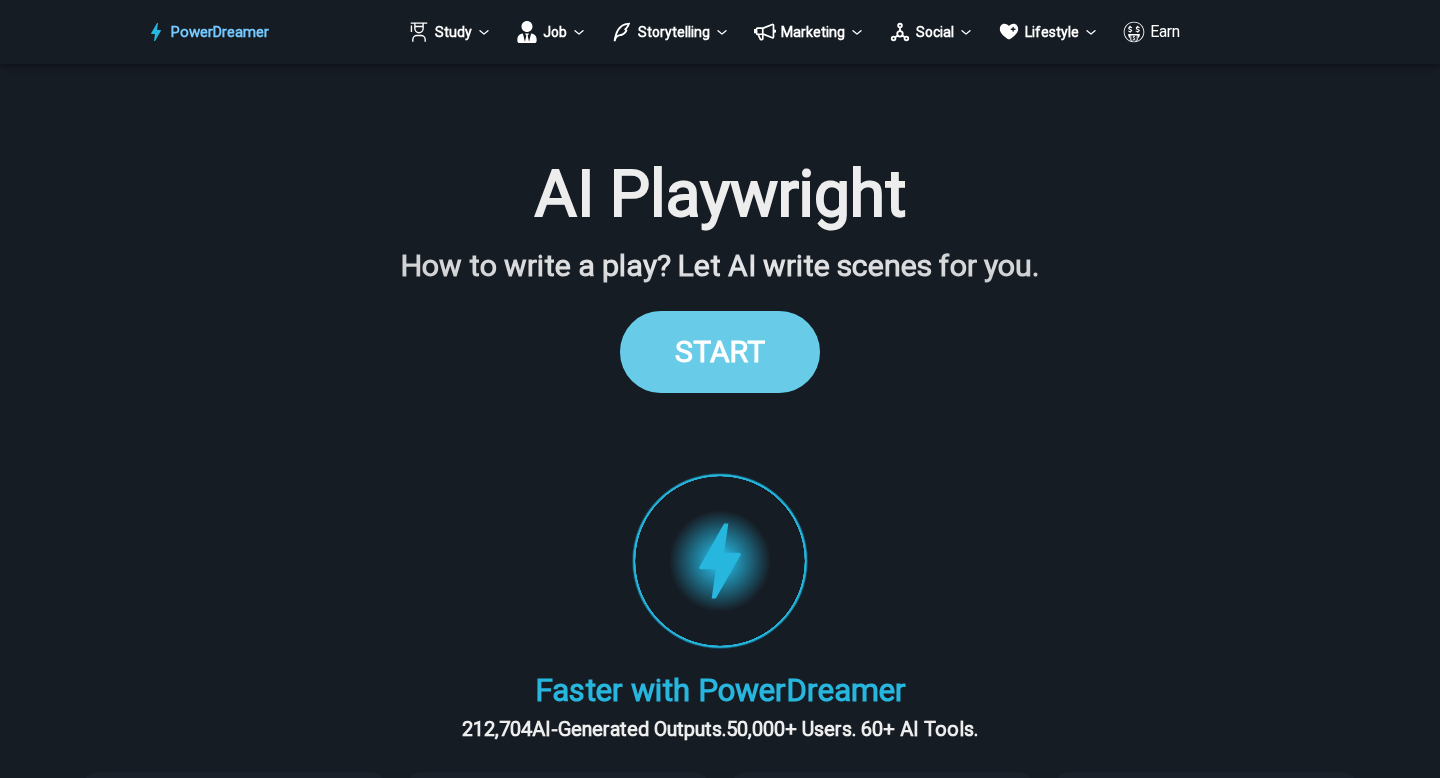 click on "START" at bounding box center (720, 351) 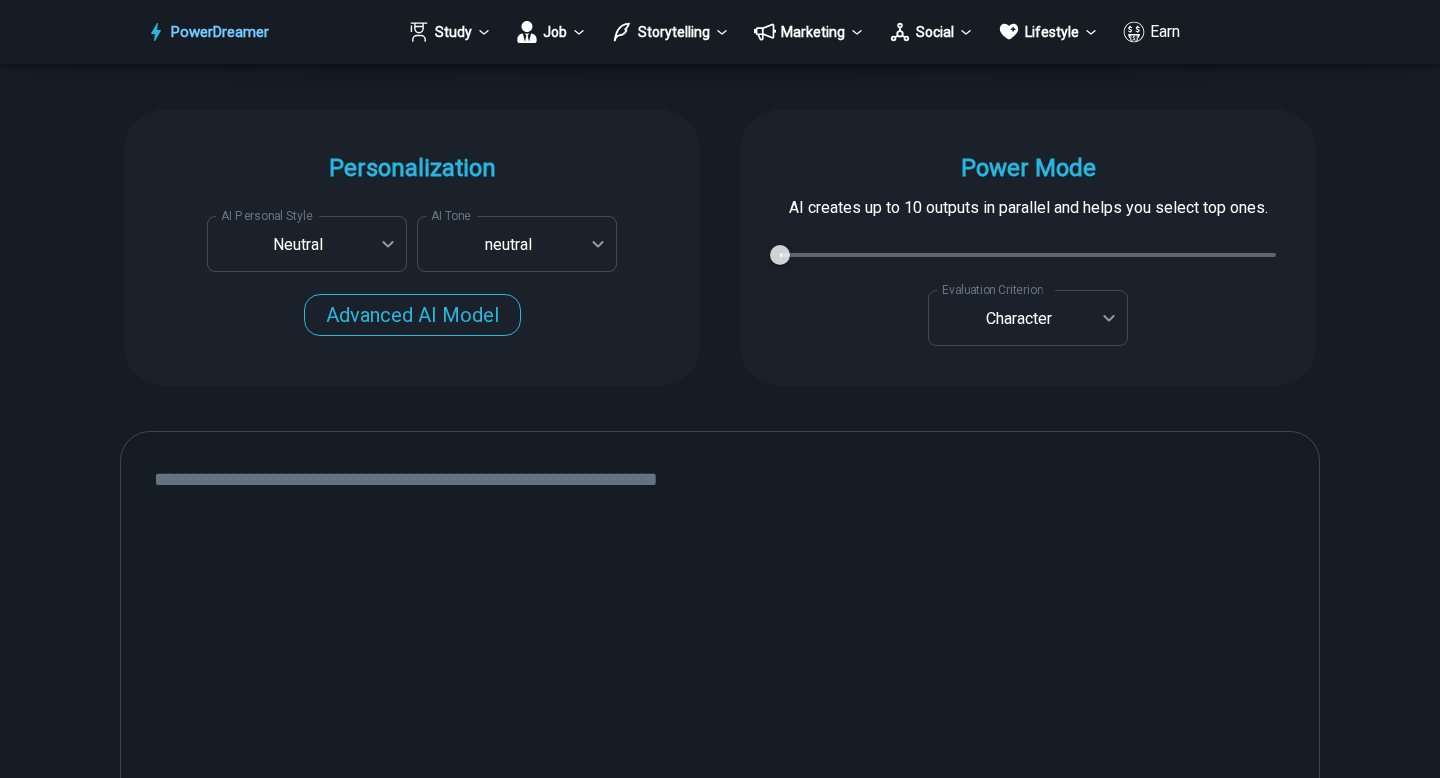 scroll, scrollTop: 1911, scrollLeft: 0, axis: vertical 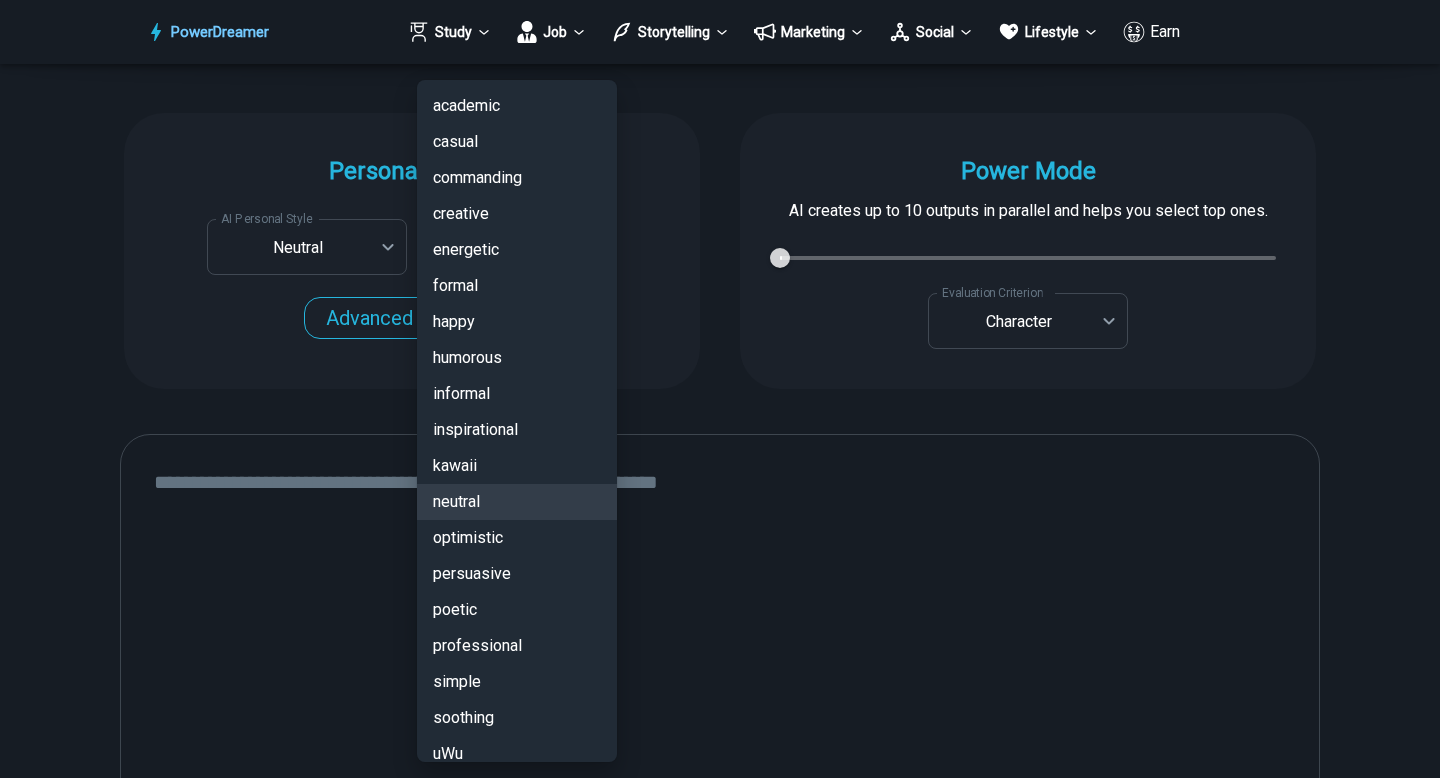 click on "PowerDreamer Study Job Storytelling Marketing Social Lifestyle Earn AI Playwright How to write a play? Let AI write scenes for you. START Faster with PowerDreamer 212,870  AI-Generated Outputs.  50,000+ Users. 60+ AI Tools. PowerDreamer saved me a ton of stress and even more time. Highly recommend. [PERSON_NAME] is a writer and producer with experience at Morning Rush, [US_STATE] PBS, Metro Weekly and The [US_STATE] Times I received a job offer [DATE] that your awesome website helped me get. Thank you! I will be singing your praises. [PERSON_NAME] signed up to PowerDreamer [DATE] and received his job offer [DATE] Absolutely love this program!! I'm usually hesitant to pay for anything without being able to try it for free first. However, I was desperate to get resume writing help and this program far exceeded my expectations! I have been telling anyone I know looking for a job to try it. [PERSON_NAME] [PERSON_NAME], Product Manager in E-Commerce [PERSON_NAME] [PERSON_NAME] [PERSON_NAME] Personalization exhaustion 1" at bounding box center [720, 578] 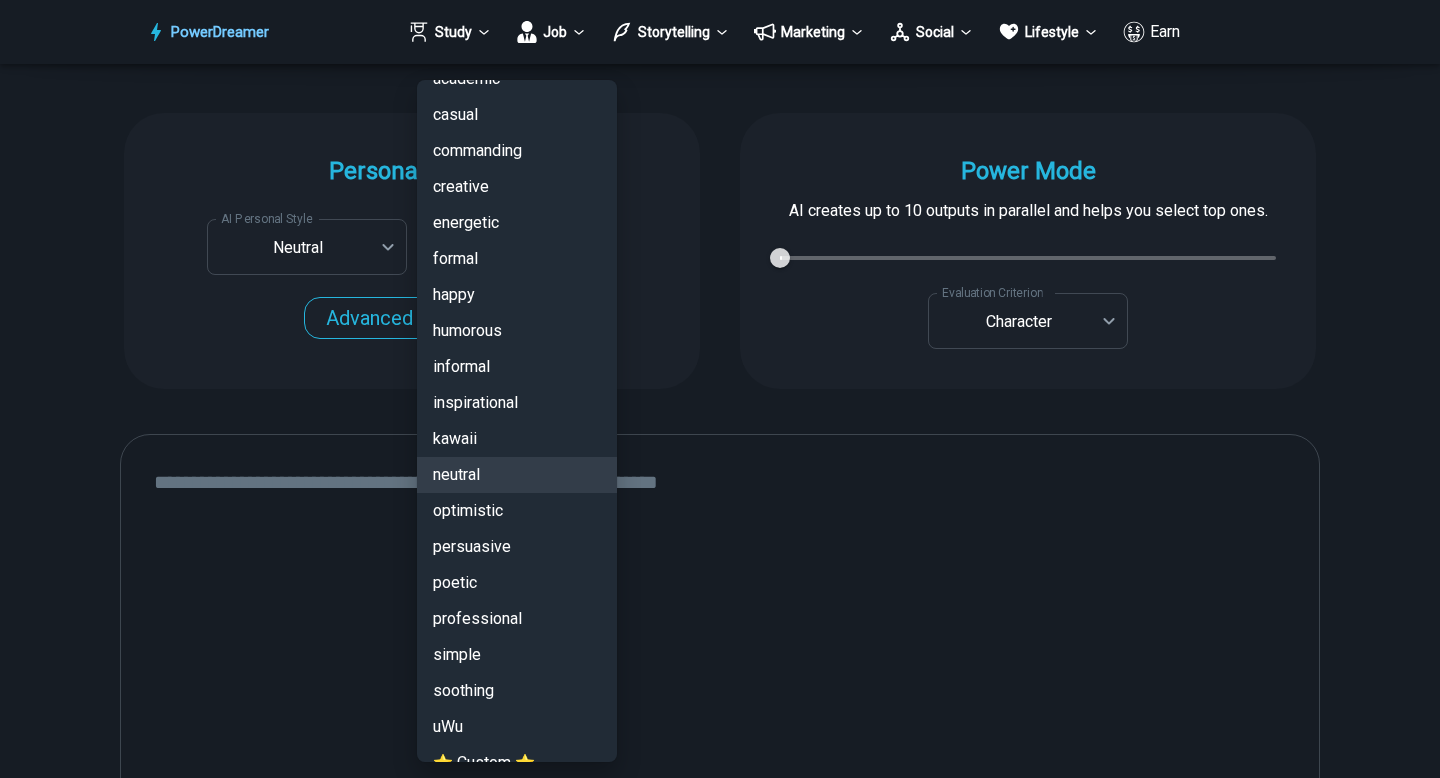 scroll, scrollTop: 24, scrollLeft: 0, axis: vertical 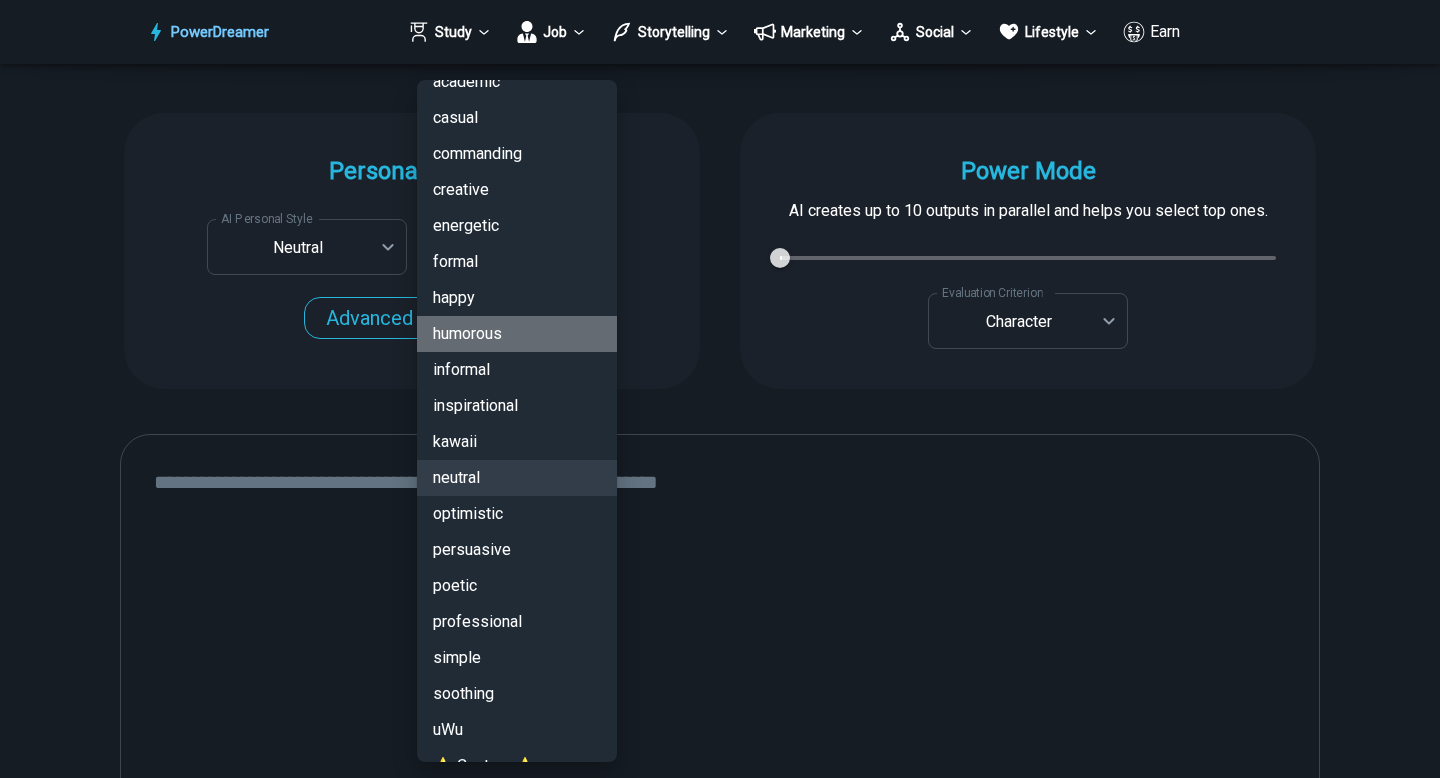 click on "humorous" at bounding box center (517, 334) 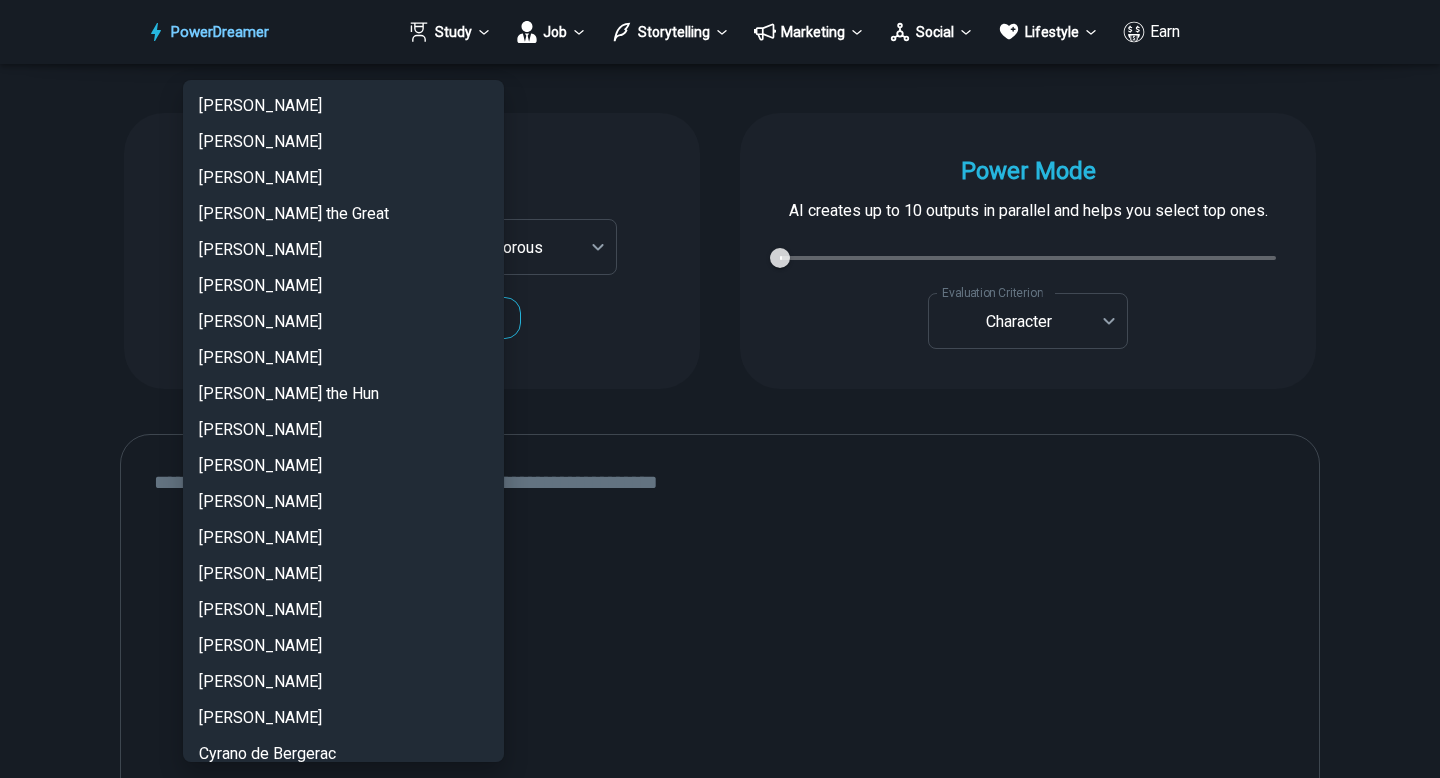 click on "PowerDreamer Study Job Storytelling Marketing Social Lifestyle Earn AI Playwright How to write a play? Let AI write scenes for you. START Faster with PowerDreamer 212,870  AI-Generated Outputs.  50,000+ Users. 60+ AI Tools. PowerDreamer saved me a ton of stress and even more time. Highly recommend. [PERSON_NAME] is a writer and producer with experience at Morning Rush, [US_STATE] PBS, Metro Weekly and The [US_STATE] Times I received a job offer [DATE] that your awesome website helped me get. Thank you! I will be singing your praises. [PERSON_NAME] signed up to PowerDreamer [DATE] and received his job offer [DATE] Absolutely love this program!! I'm usually hesitant to pay for anything without being able to try it for free first. However, I was desperate to get resume writing help and this program far exceeded my expectations! I have been telling anyone I know looking for a job to try it. [PERSON_NAME] [PERSON_NAME], Product Manager in E-Commerce [PERSON_NAME] [PERSON_NAME] [PERSON_NAME] Personalization exhaustion 1" at bounding box center [720, 578] 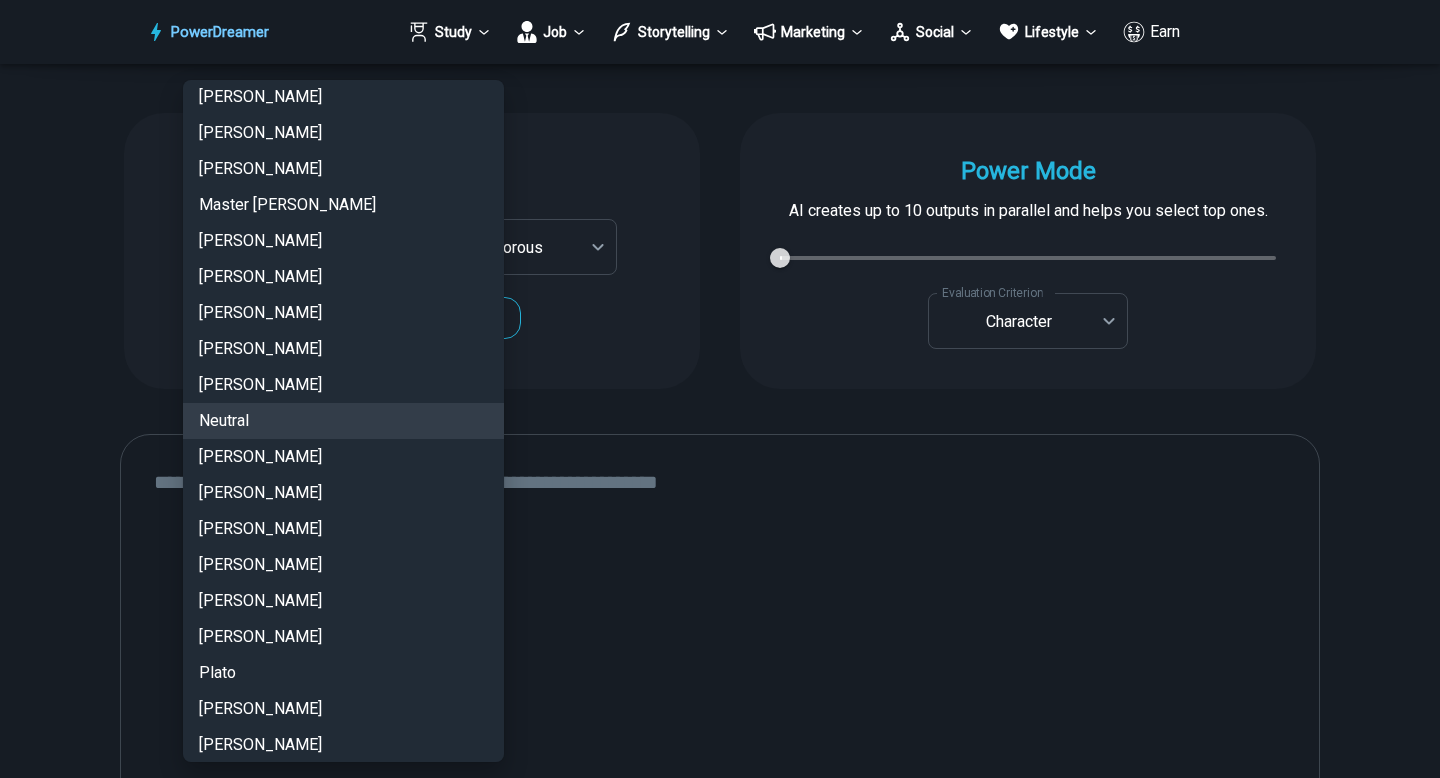 click at bounding box center (720, 389) 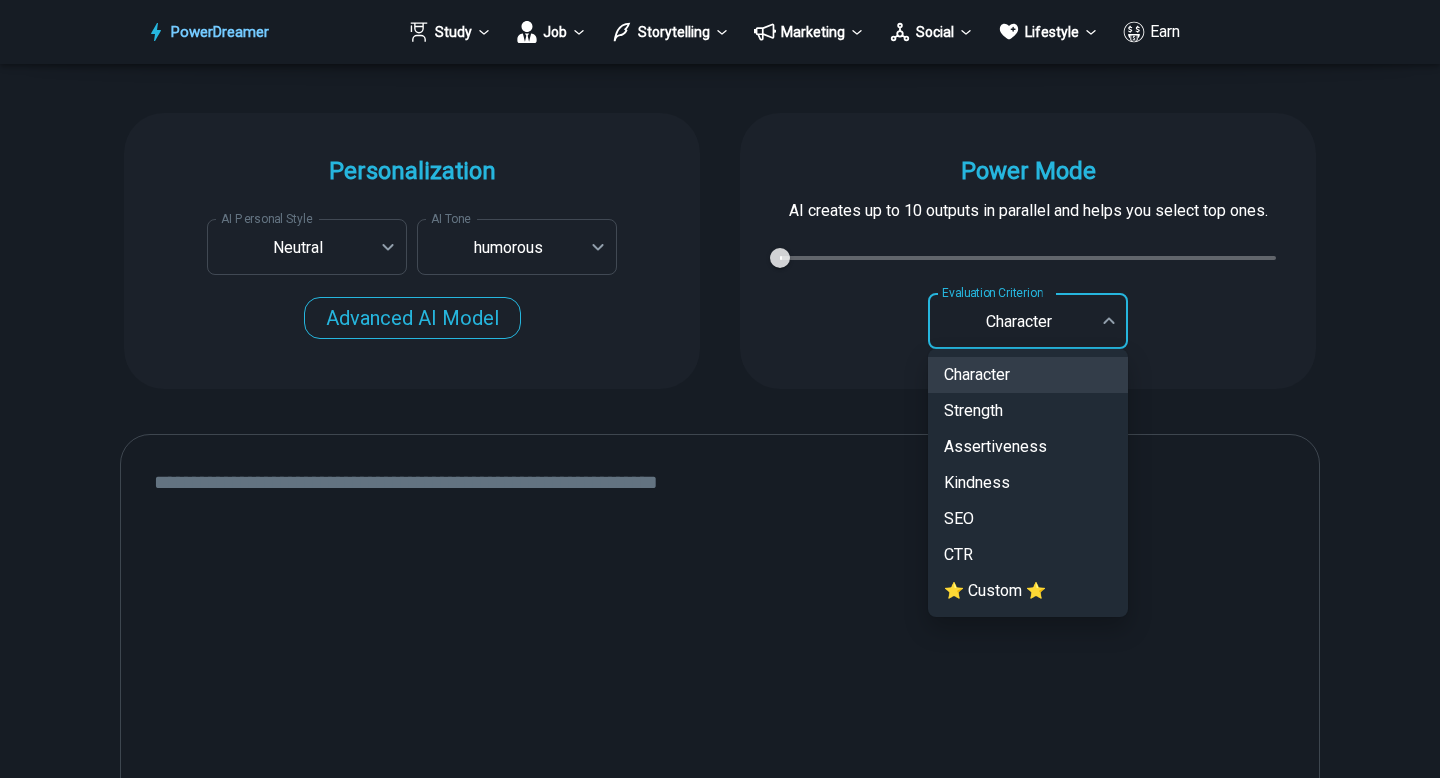 click on "PowerDreamer Study Job Storytelling Marketing Social Lifestyle Earn AI Playwright How to write a play? Let AI write scenes for you. START Faster with PowerDreamer 212,870  AI-Generated Outputs.  50,000+ Users. 60+ AI Tools. PowerDreamer saved me a ton of stress and even more time. Highly recommend. [PERSON_NAME] is a writer and producer with experience at Morning Rush, [US_STATE] PBS, Metro Weekly and The [US_STATE] Times I received a job offer [DATE] that your awesome website helped me get. Thank you! I will be singing your praises. [PERSON_NAME] signed up to PowerDreamer [DATE] and received his job offer [DATE] Absolutely love this program!! I'm usually hesitant to pay for anything without being able to try it for free first. However, I was desperate to get resume writing help and this program far exceeded my expectations! I have been telling anyone I know looking for a job to try it. [PERSON_NAME] [PERSON_NAME], Product Manager in E-Commerce [PERSON_NAME] [PERSON_NAME] [PERSON_NAME] Personalization exhaustion 1" at bounding box center [720, 578] 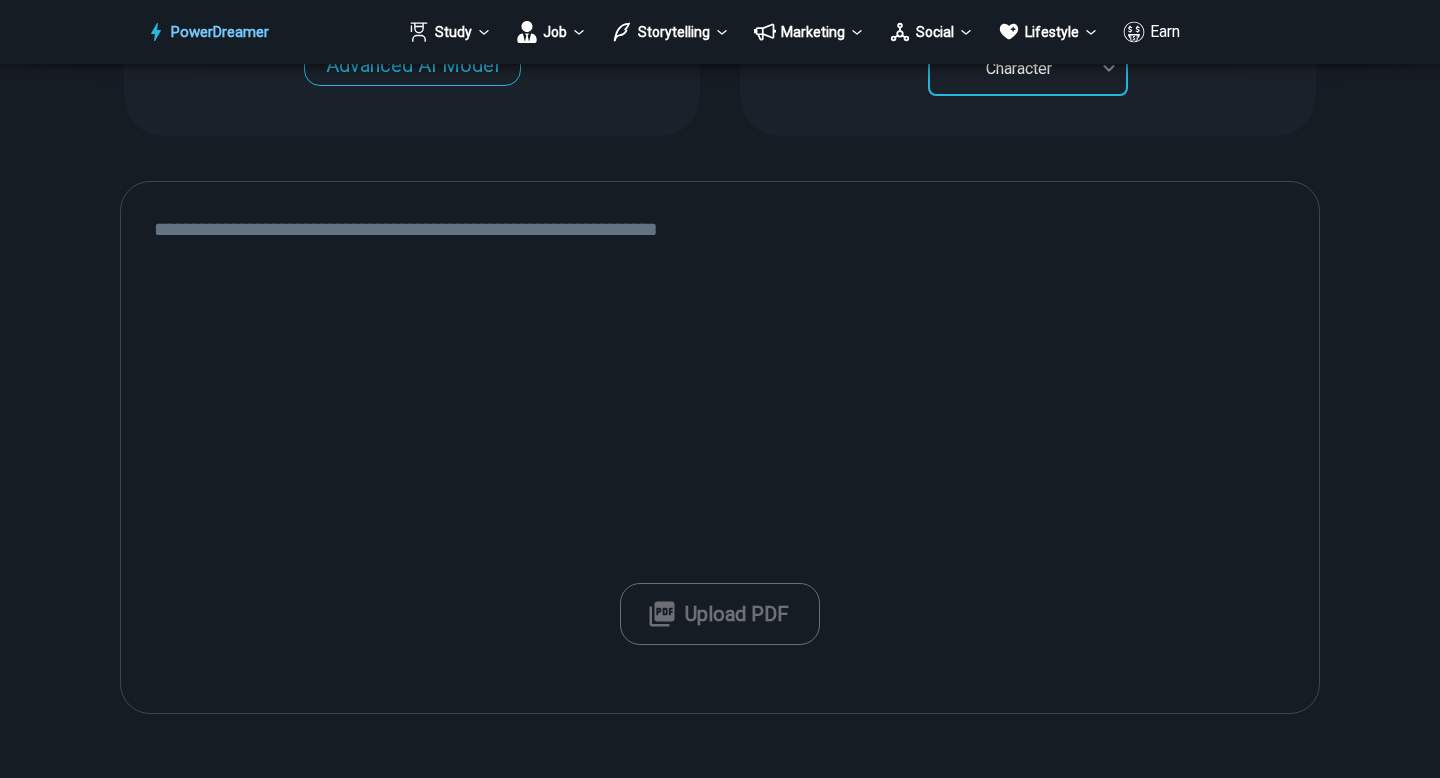 scroll, scrollTop: 2171, scrollLeft: 0, axis: vertical 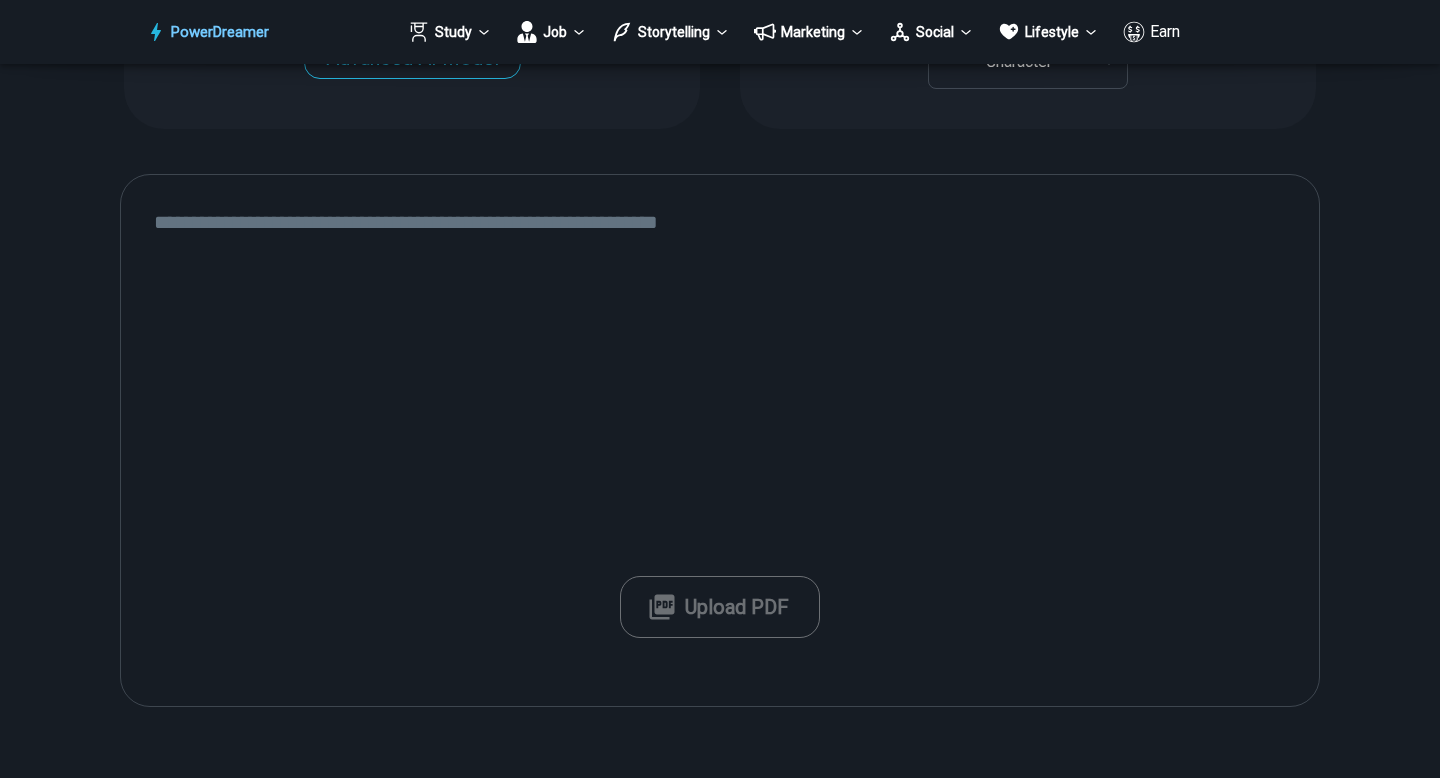 click at bounding box center [720, 441] 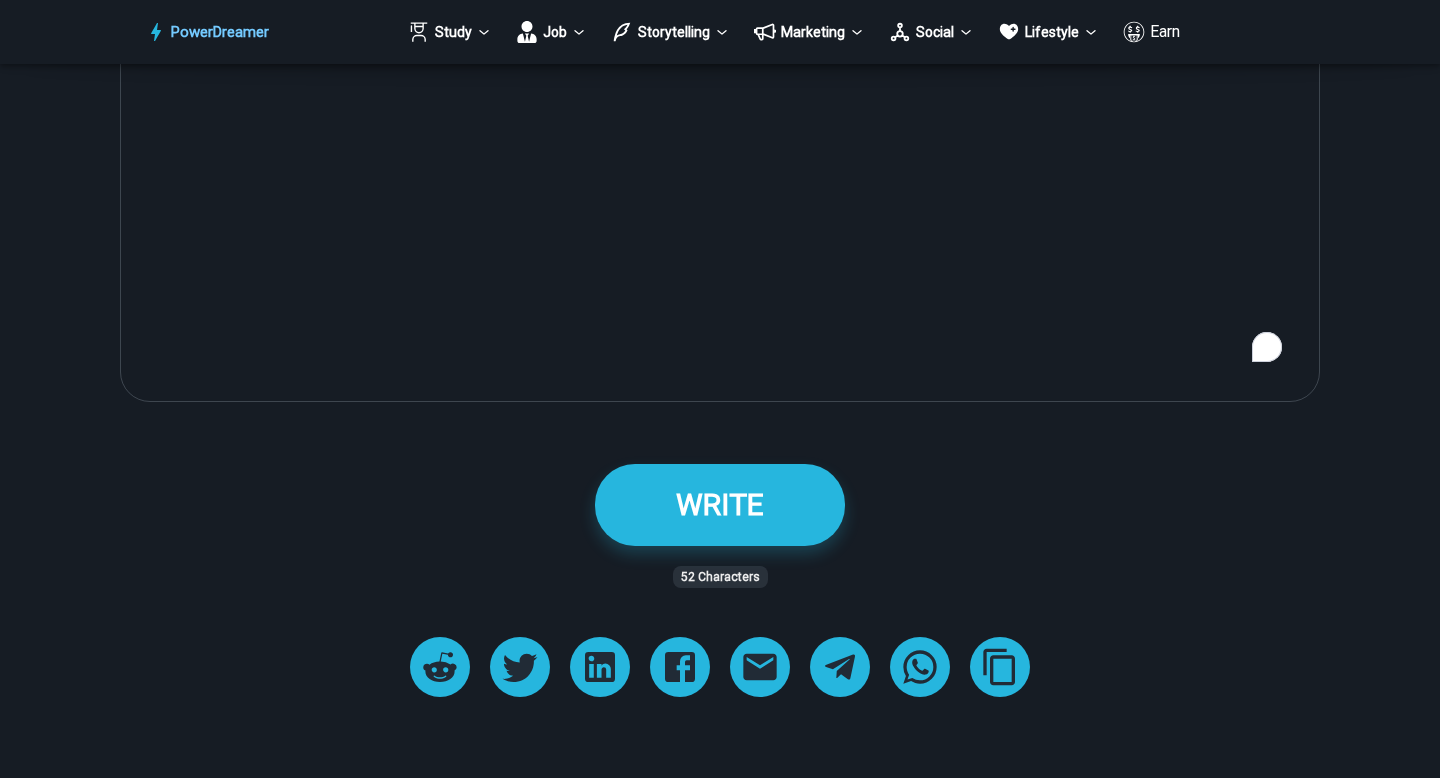 scroll, scrollTop: 2478, scrollLeft: 0, axis: vertical 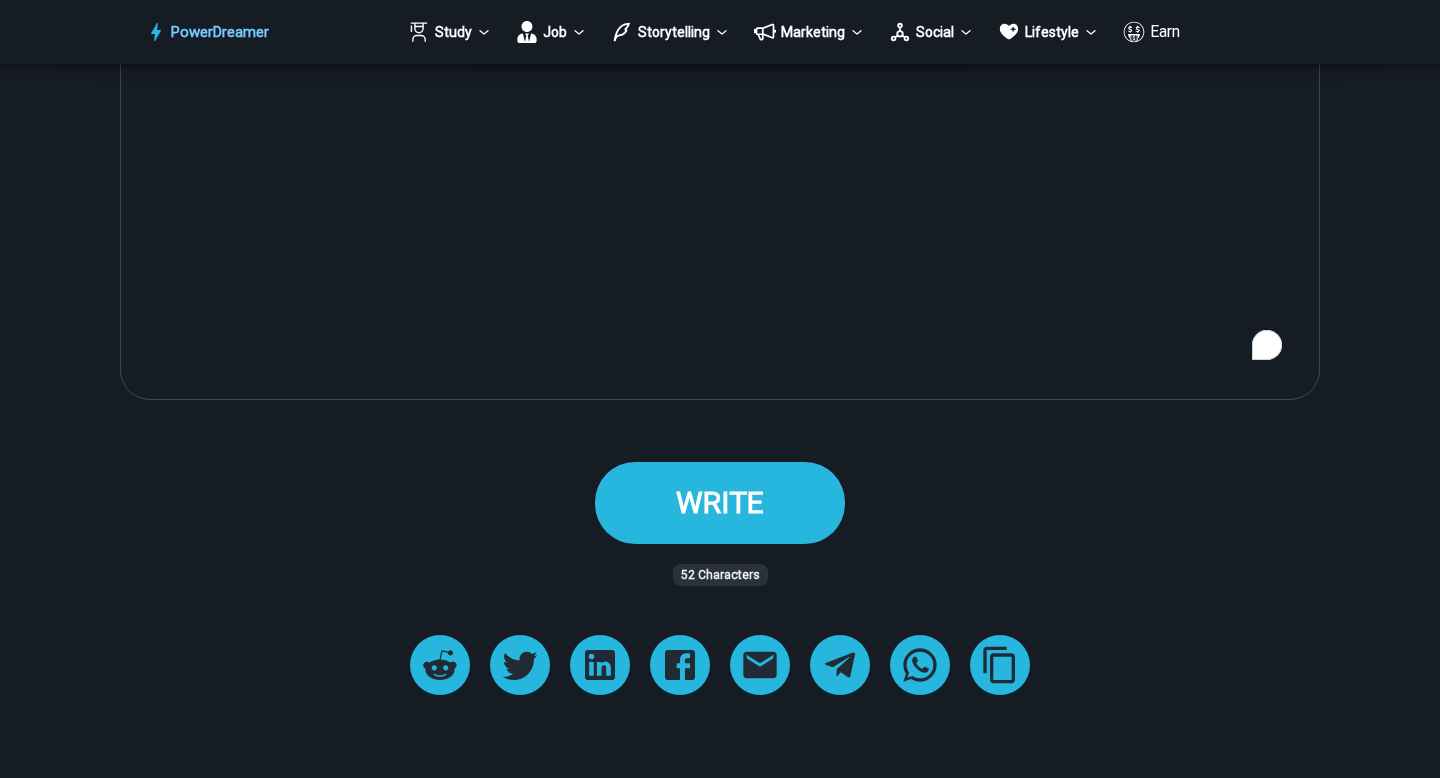 type on "**********" 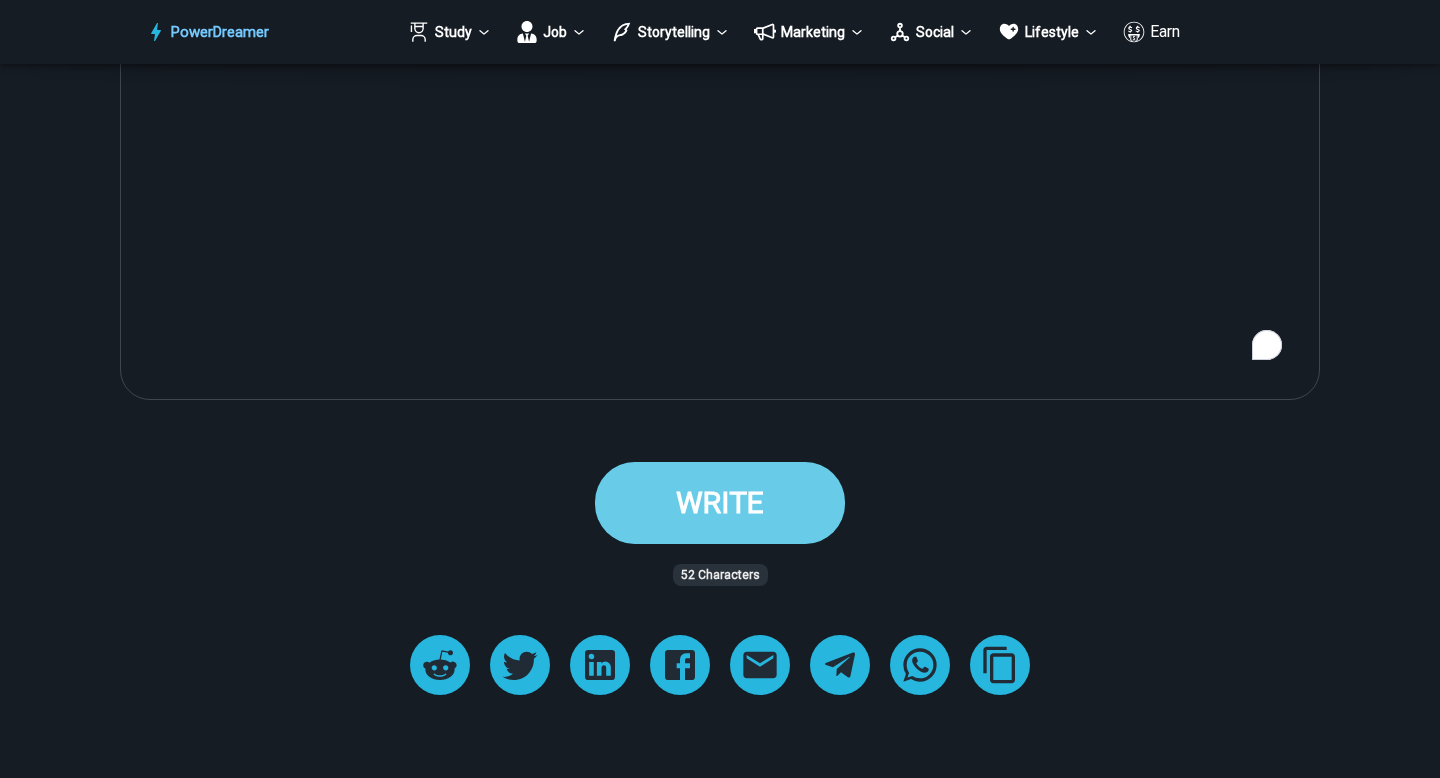 click on "WRITE" at bounding box center [720, 502] 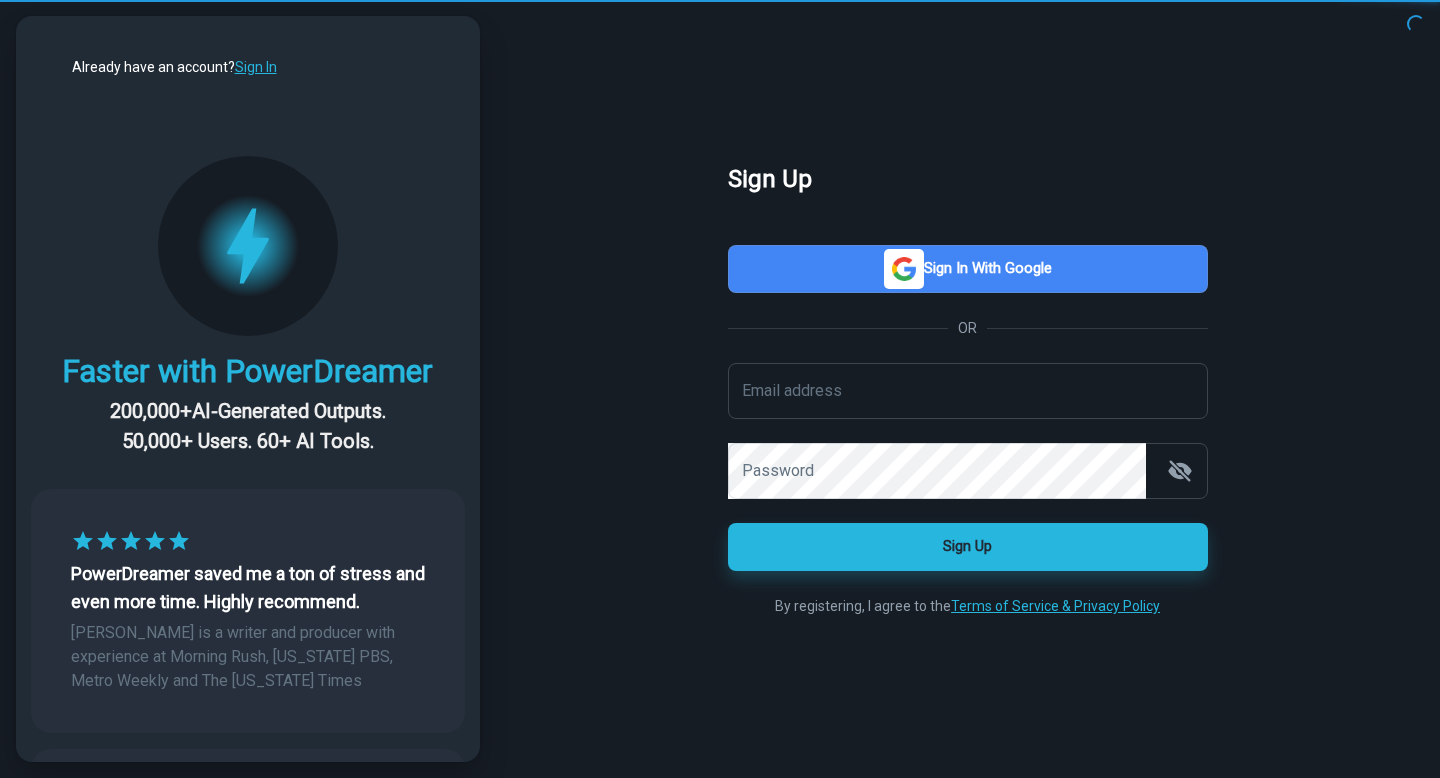 scroll, scrollTop: 0, scrollLeft: 0, axis: both 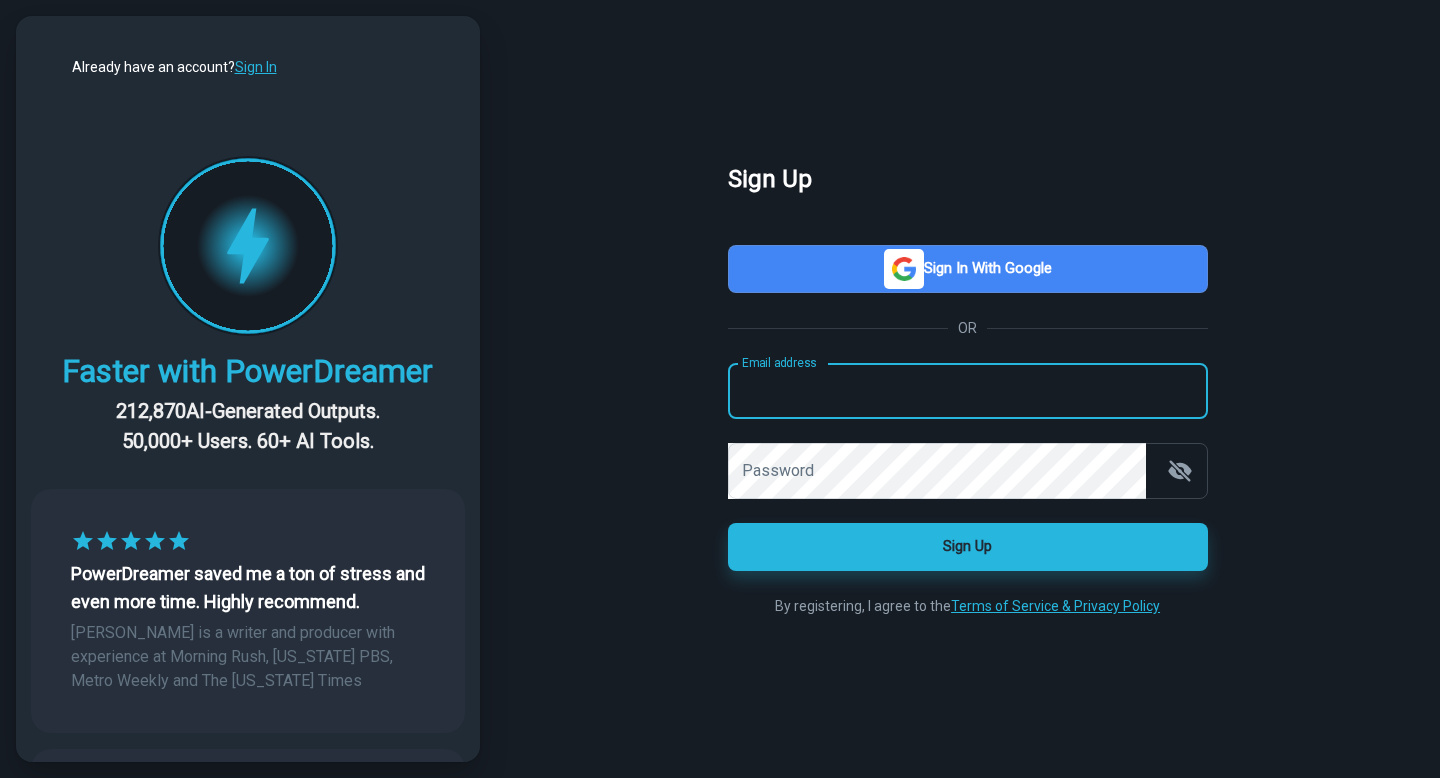 click on "Email address" at bounding box center (968, 391) 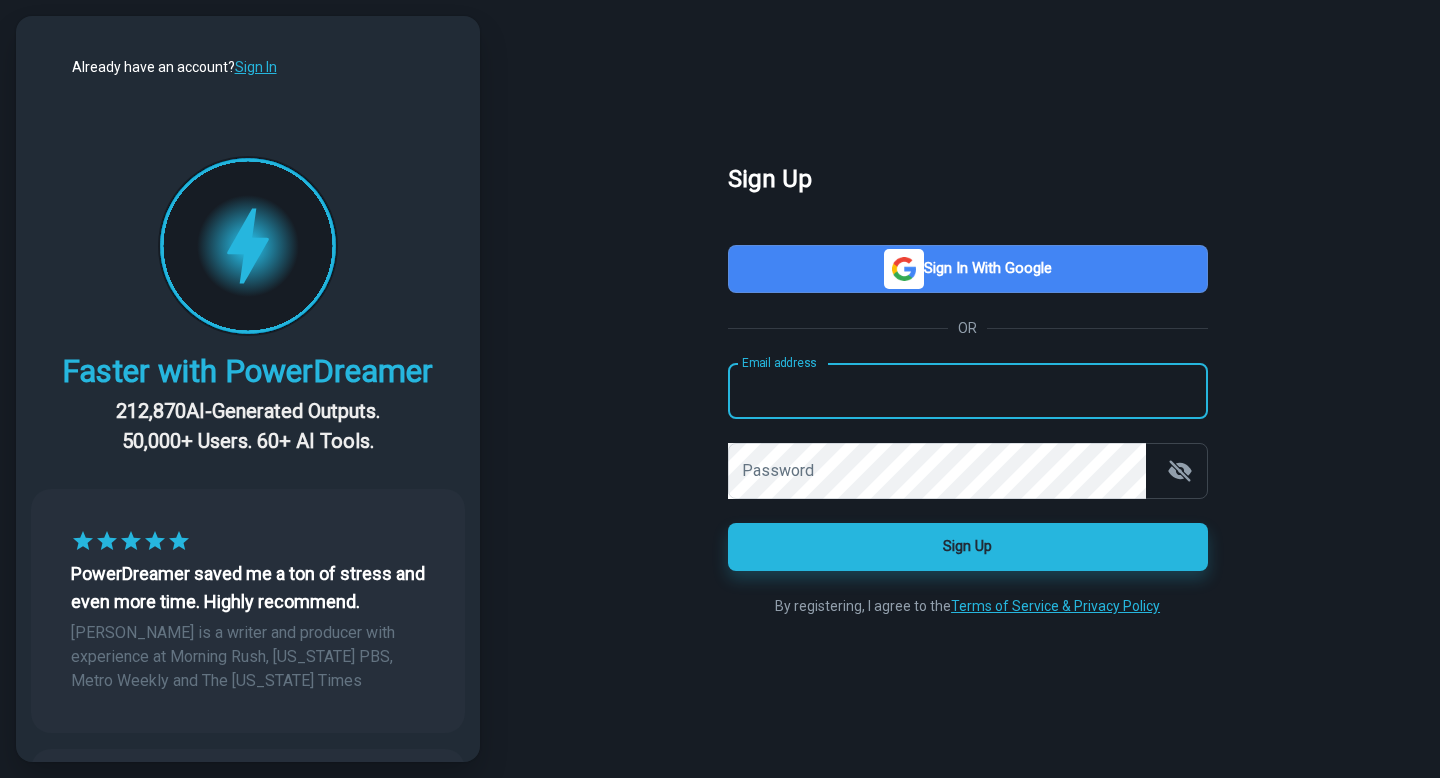 type on "**********" 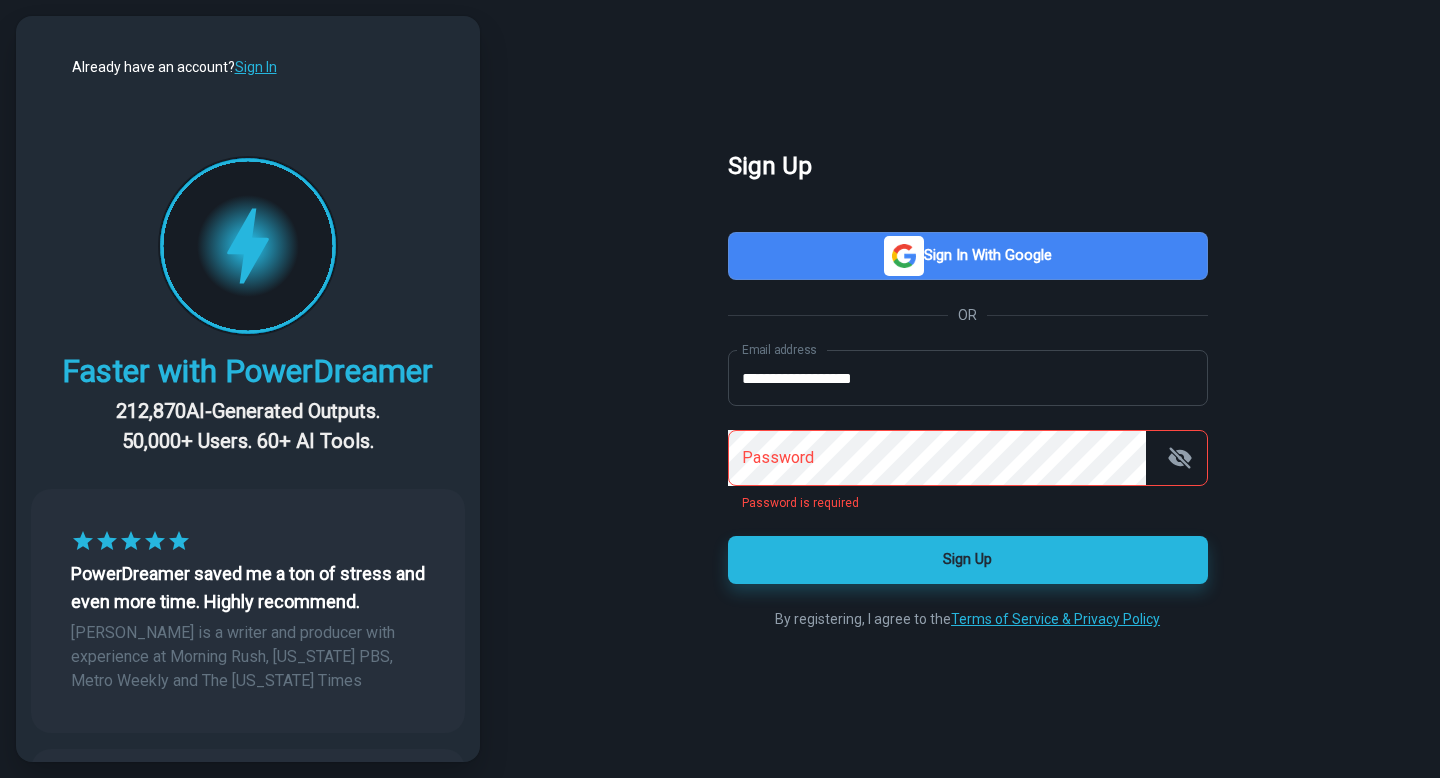 click on "**********" at bounding box center (967, 389) 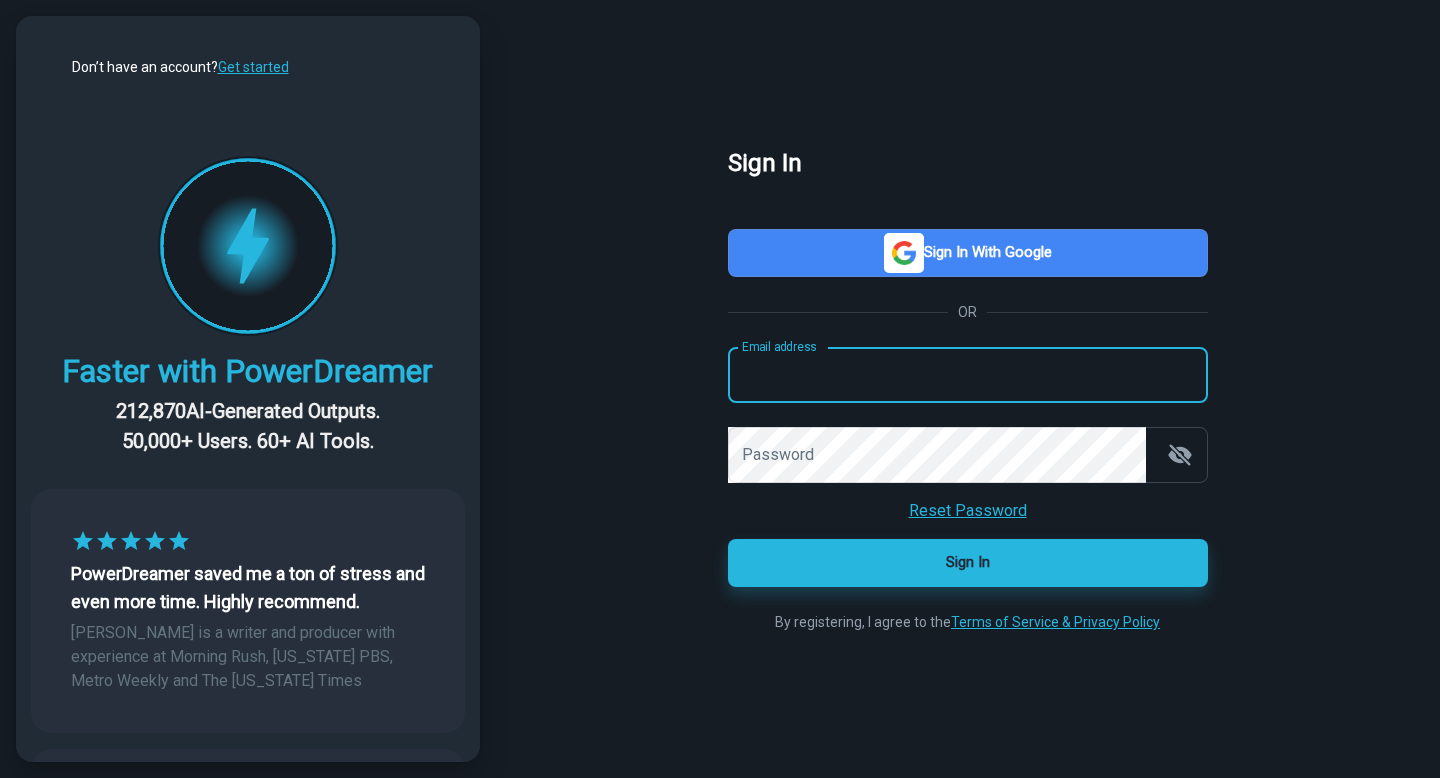 click on "Email address" at bounding box center (968, 375) 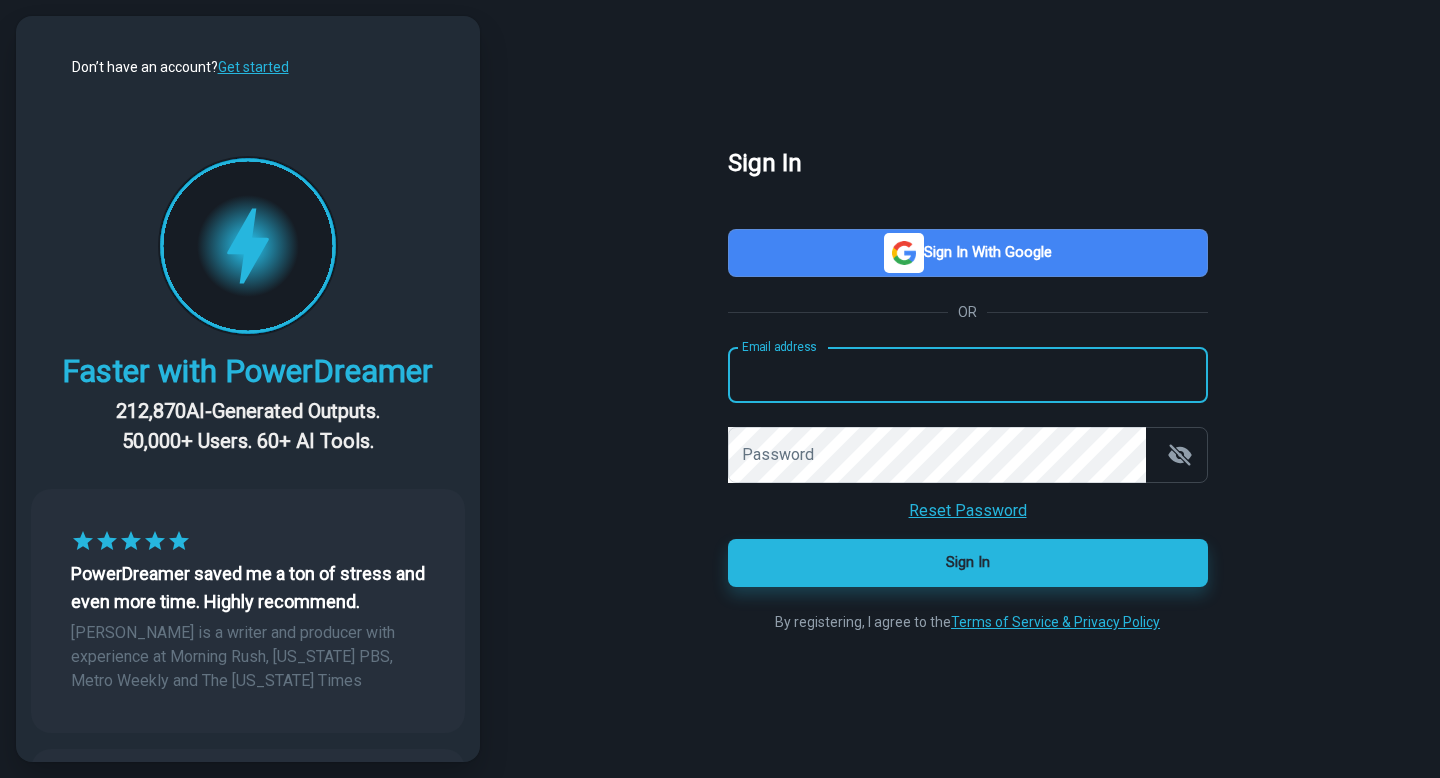type on "**********" 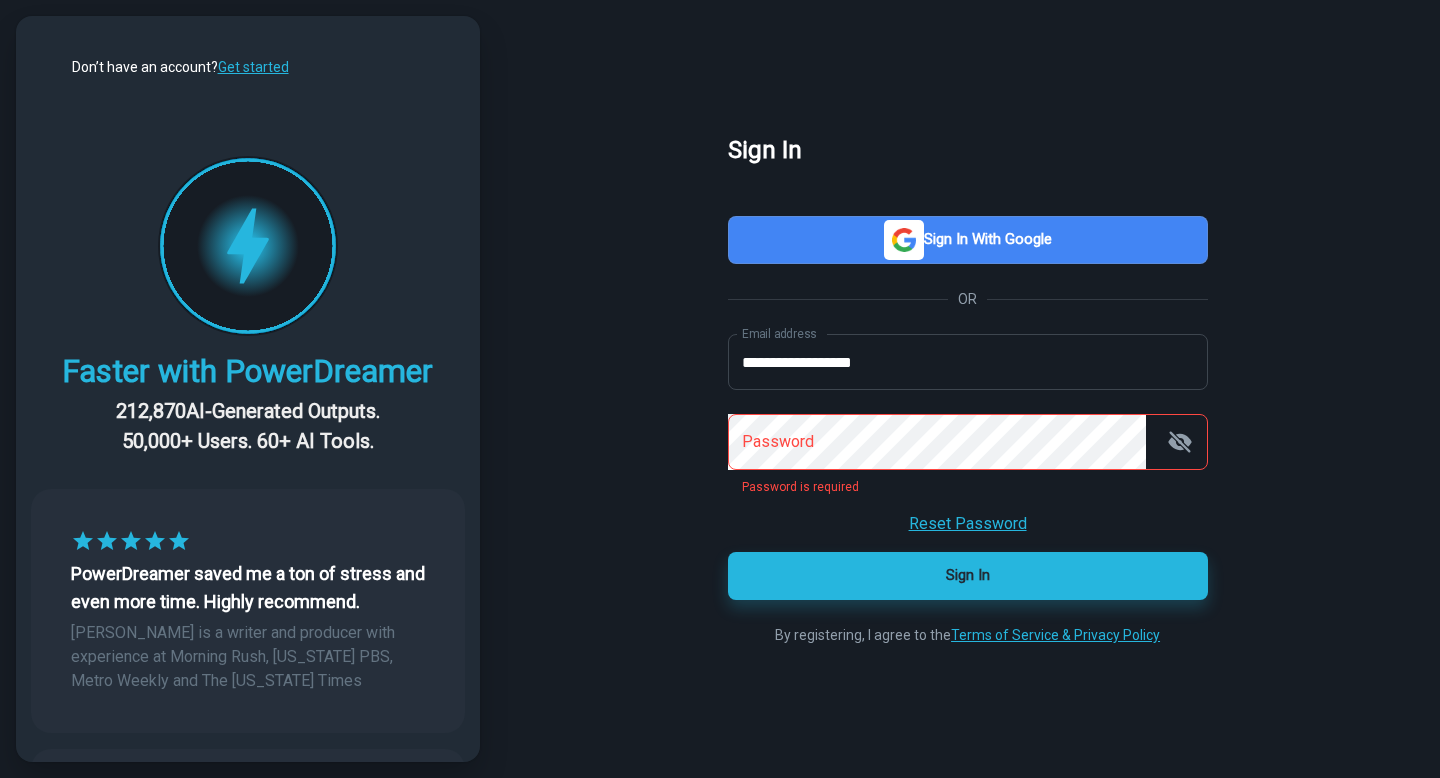click on "Reset Password" at bounding box center (968, 524) 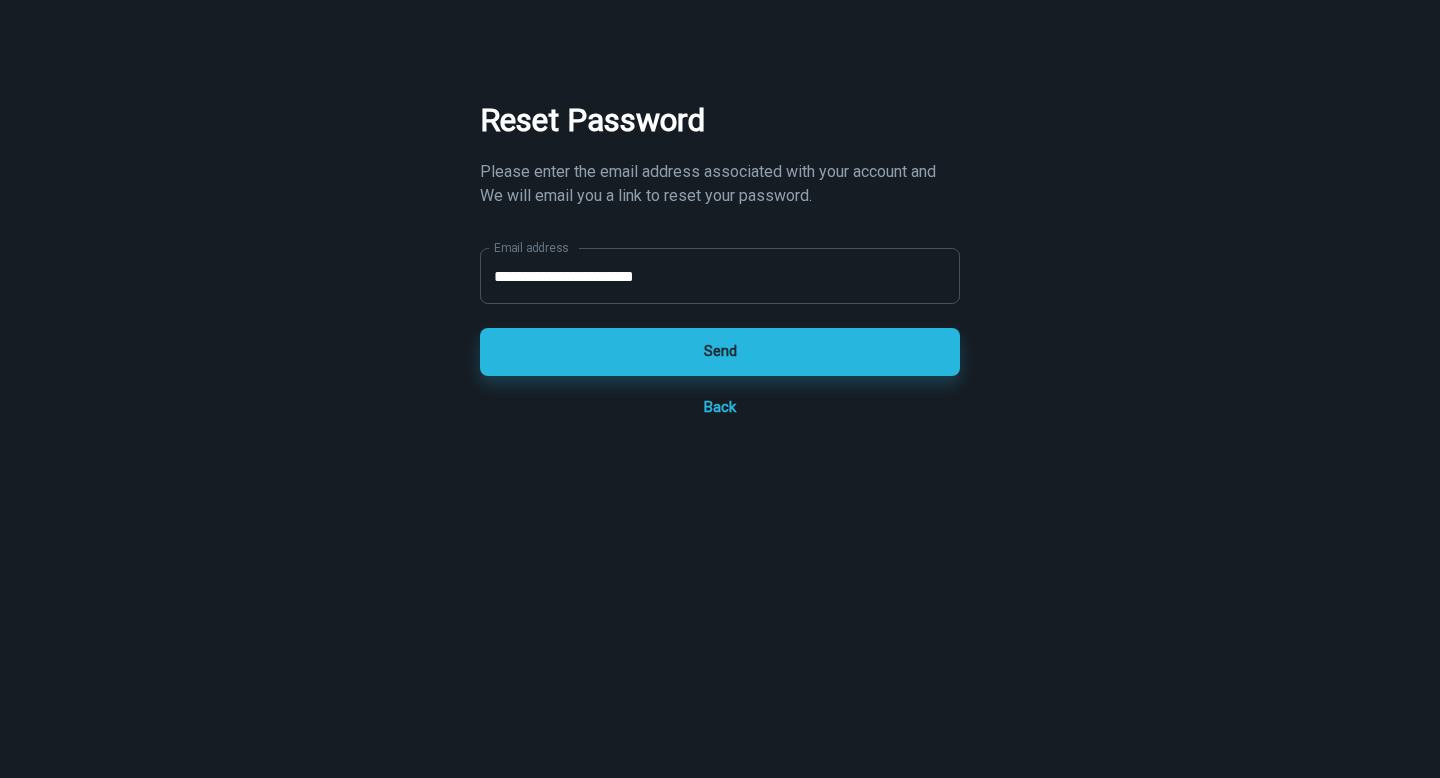 click on "**********" at bounding box center (720, 276) 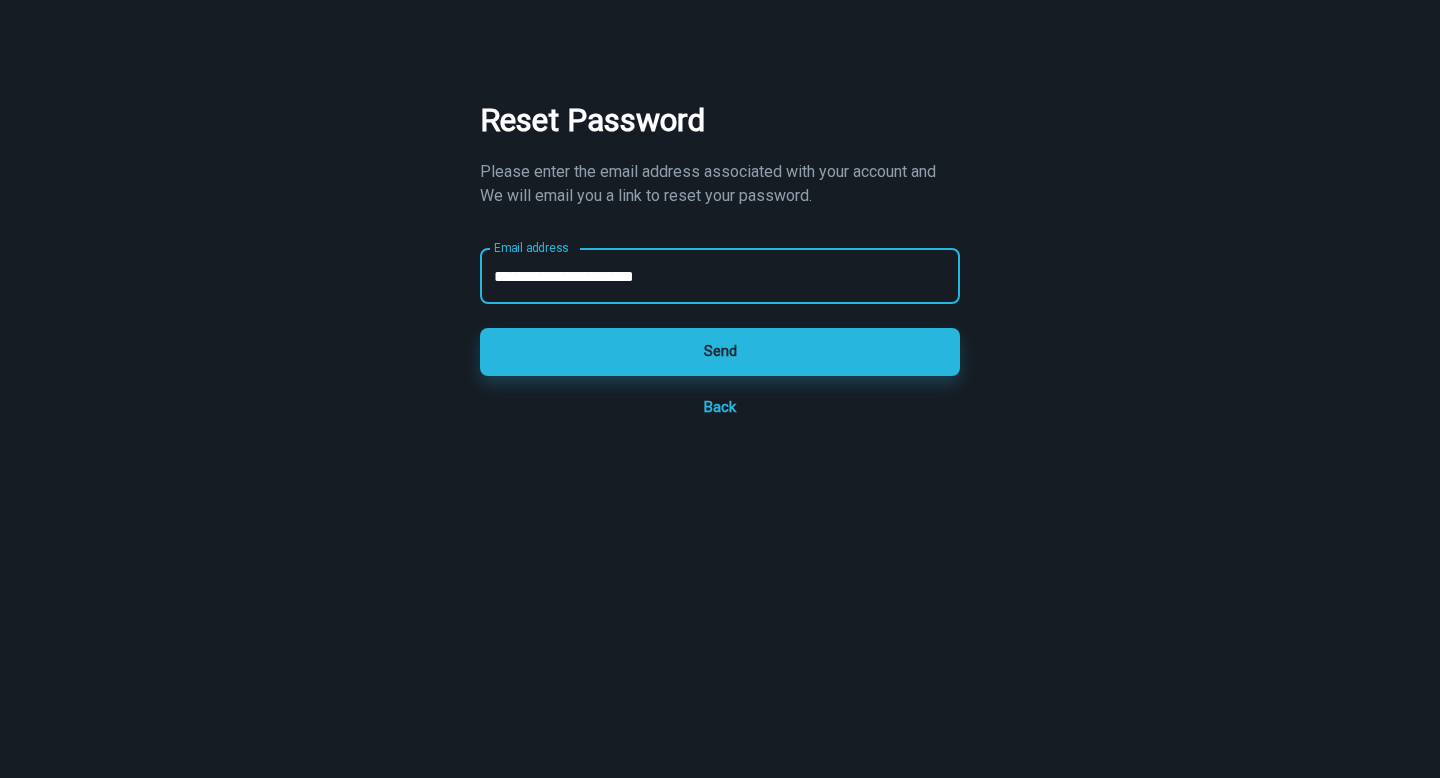 click on "**********" at bounding box center (720, 276) 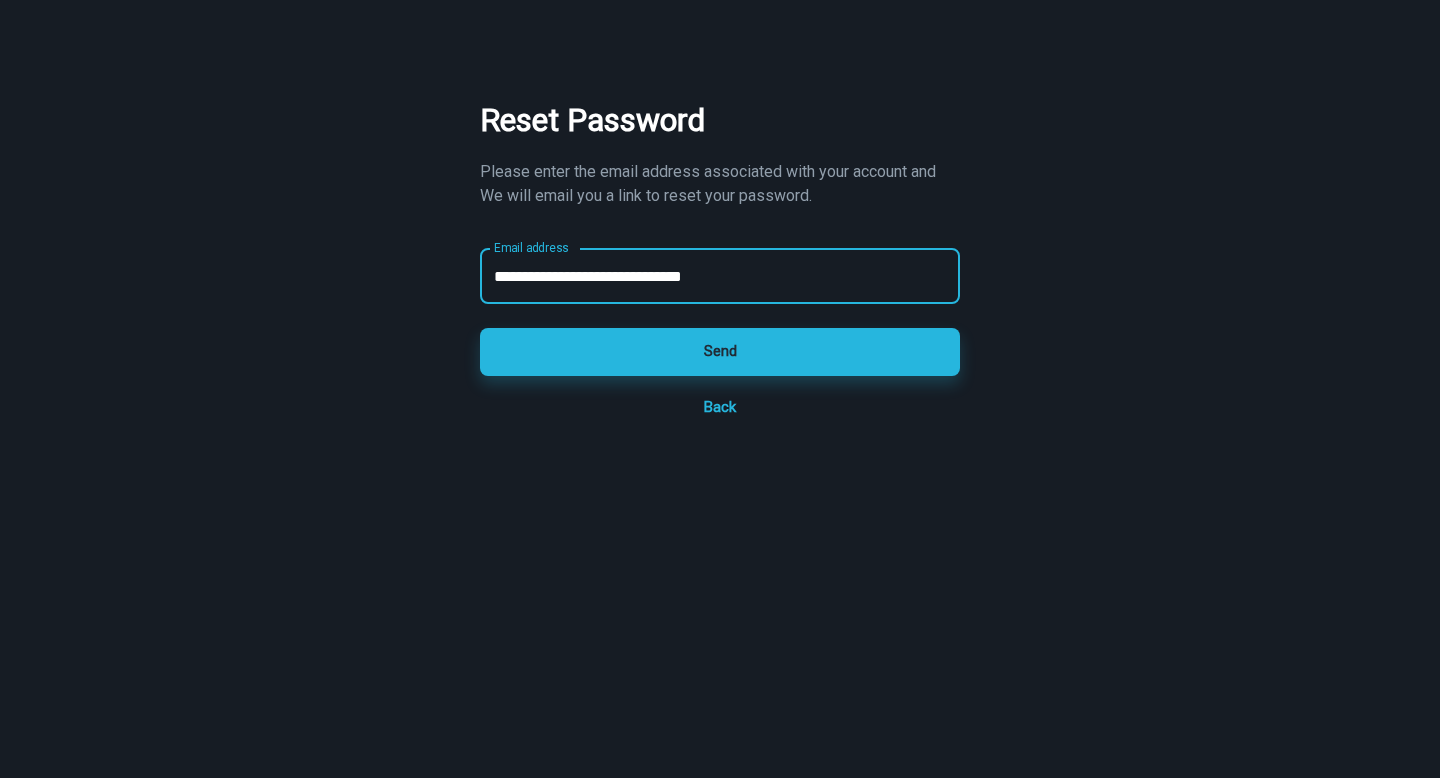 drag, startPoint x: 547, startPoint y: 278, endPoint x: 746, endPoint y: 284, distance: 199.09044 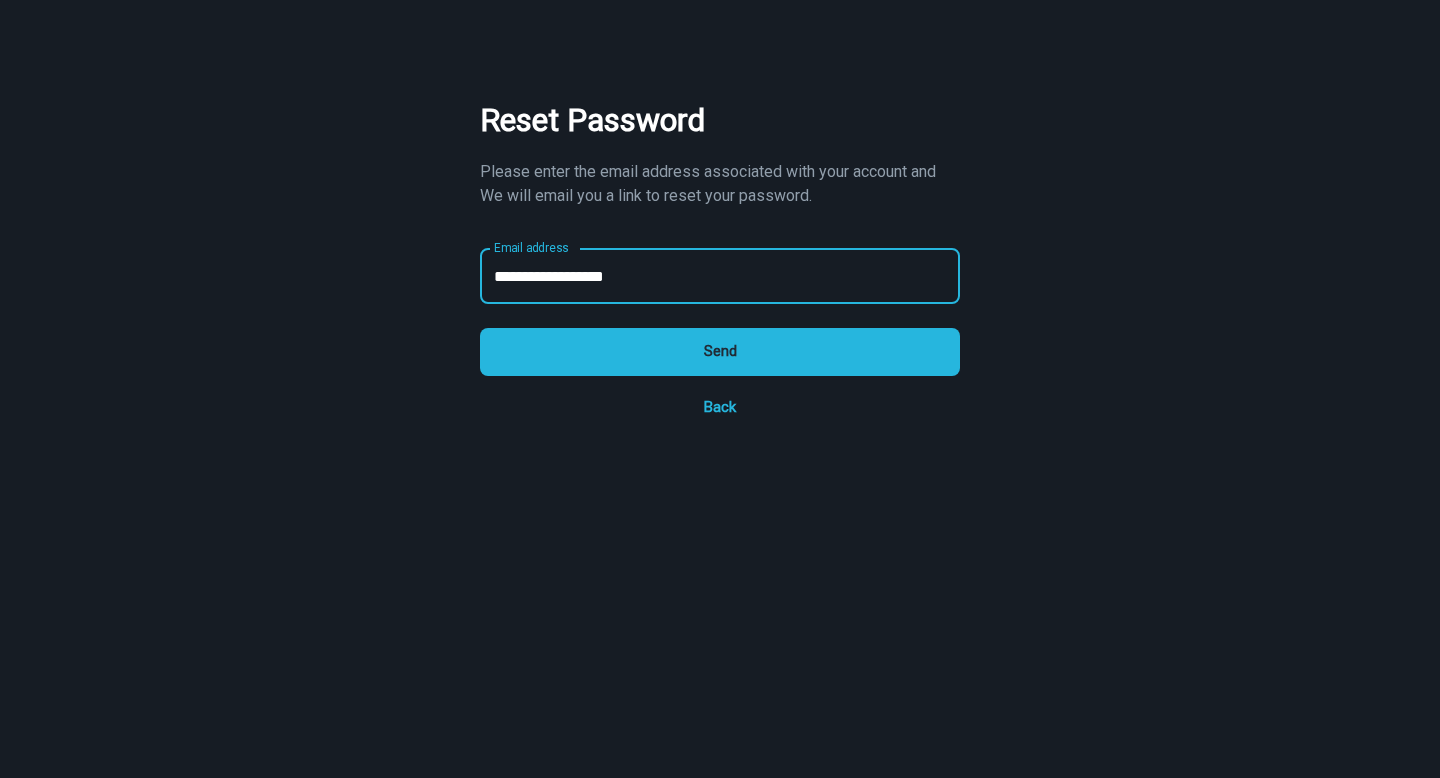 type on "**********" 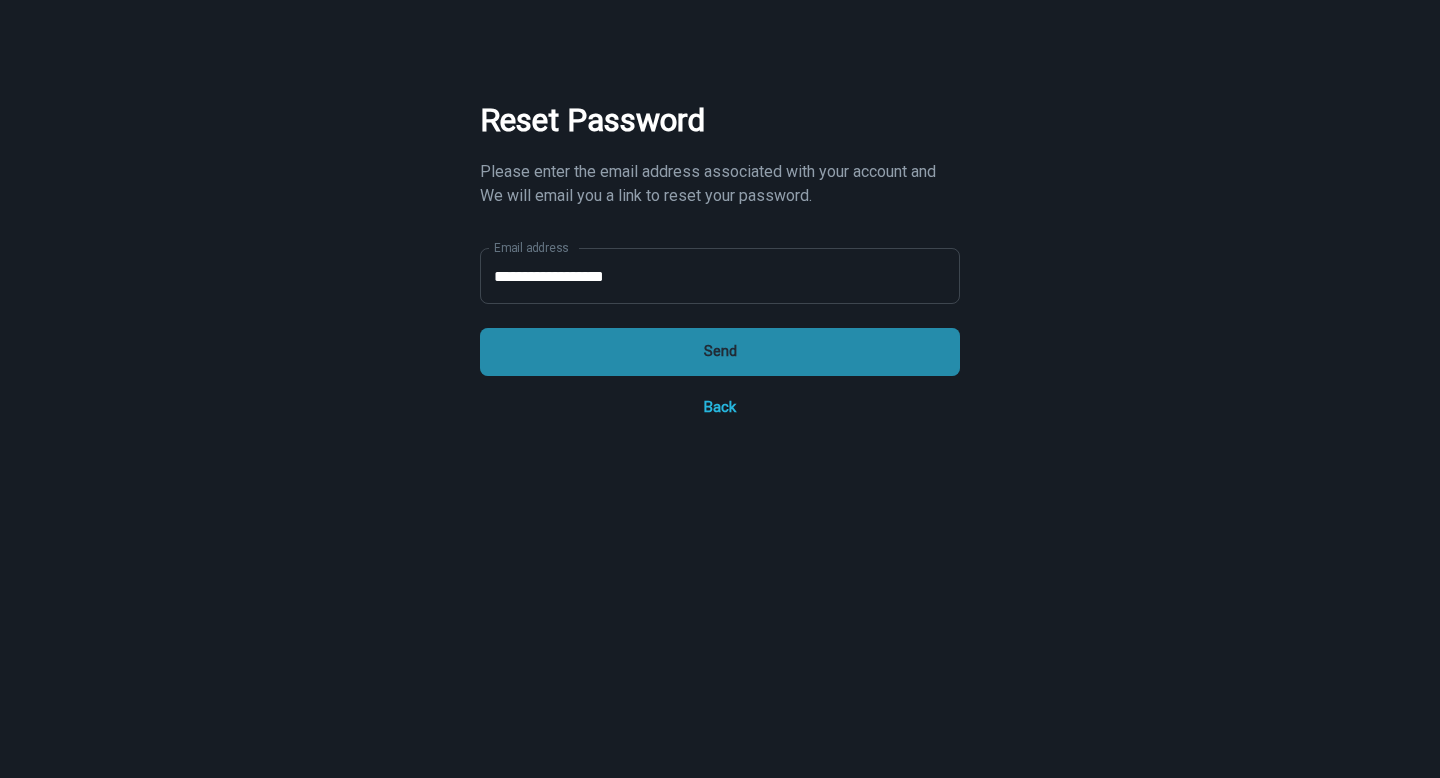 click on "Send" at bounding box center [720, 352] 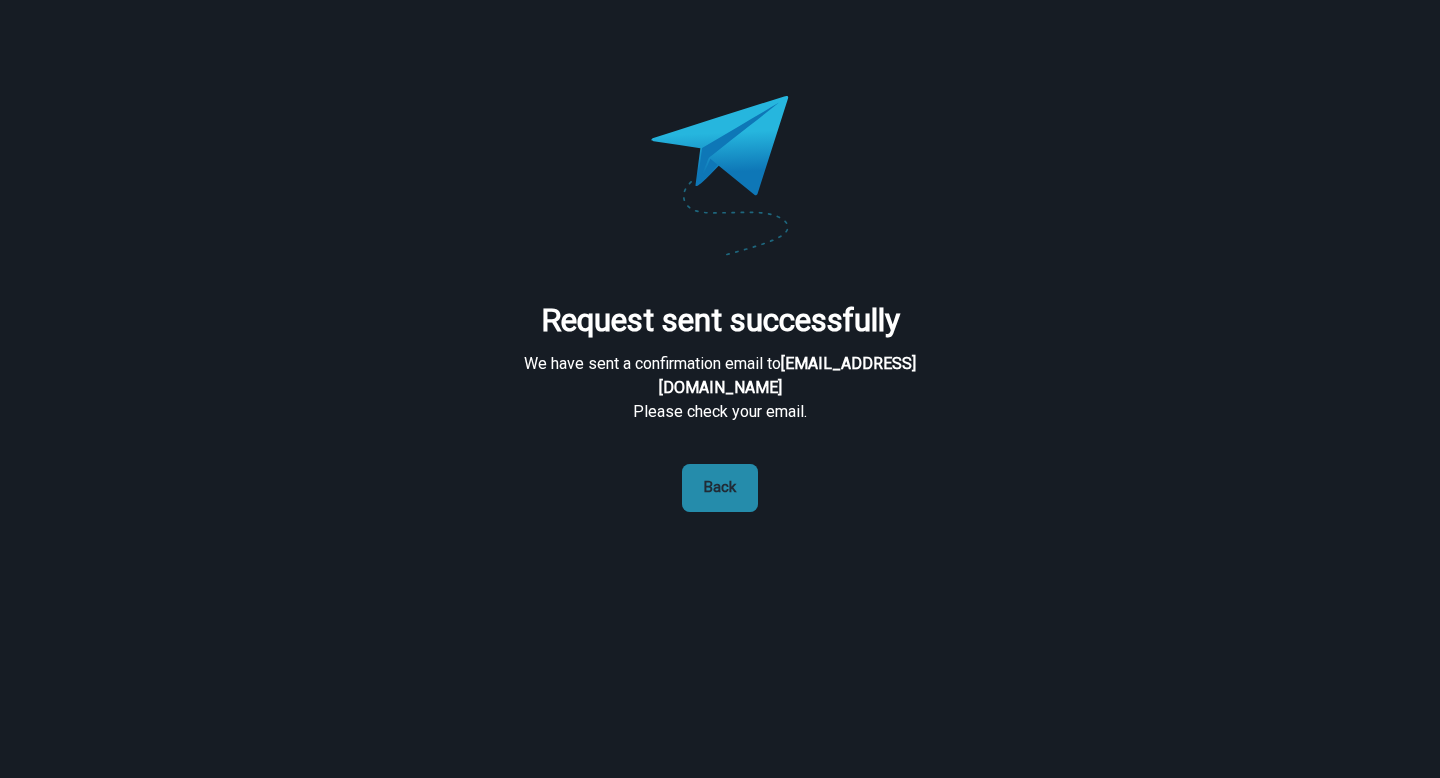 click on "Back" at bounding box center (720, 488) 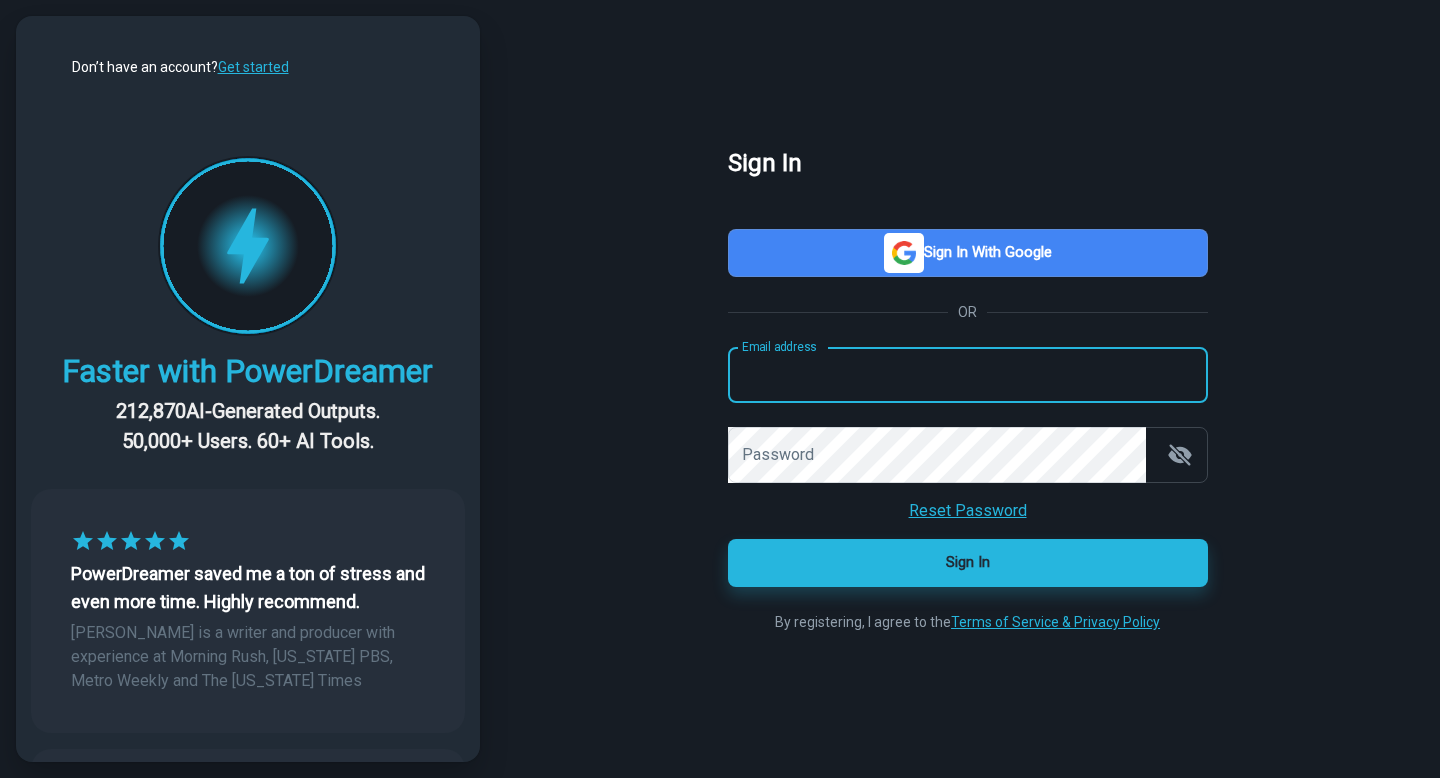 click on "Email address" at bounding box center [968, 375] 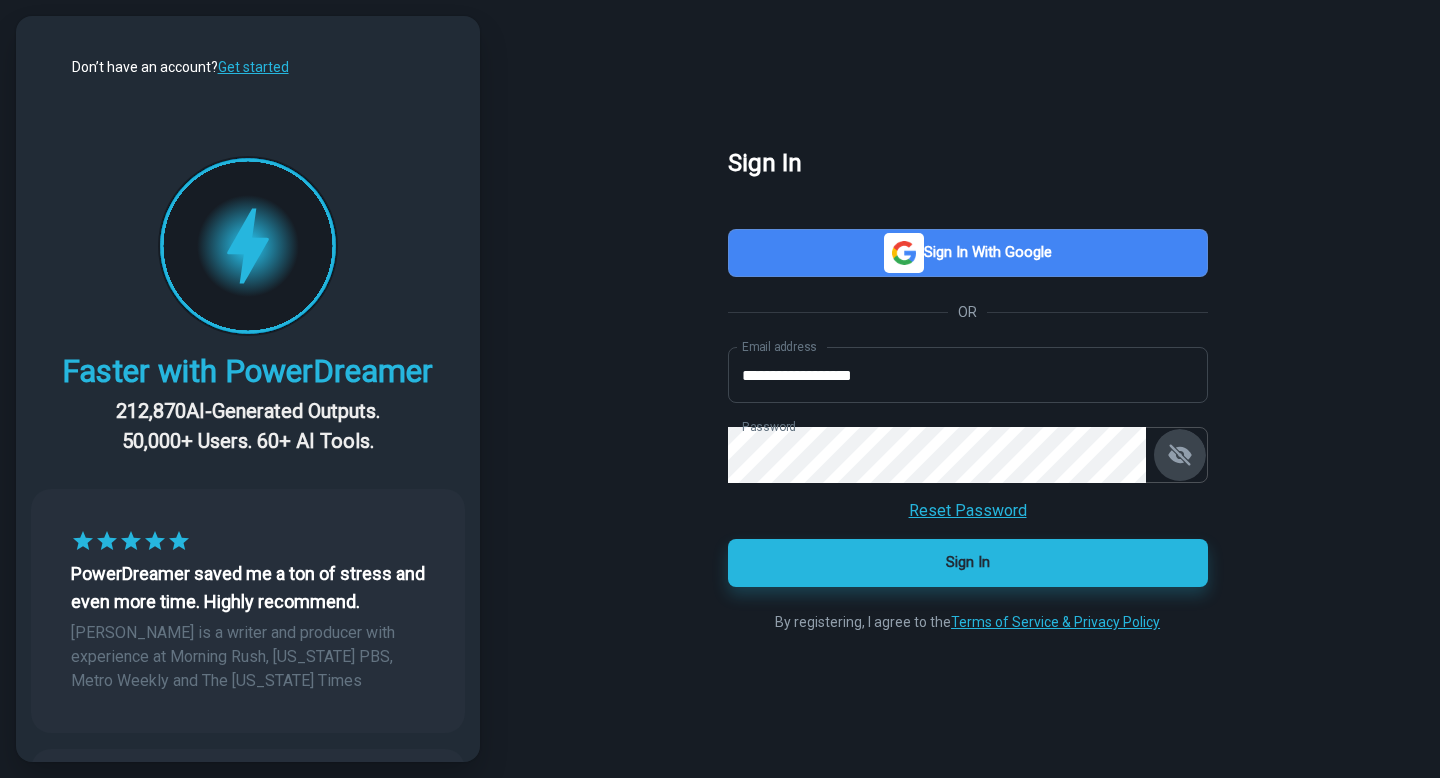 click 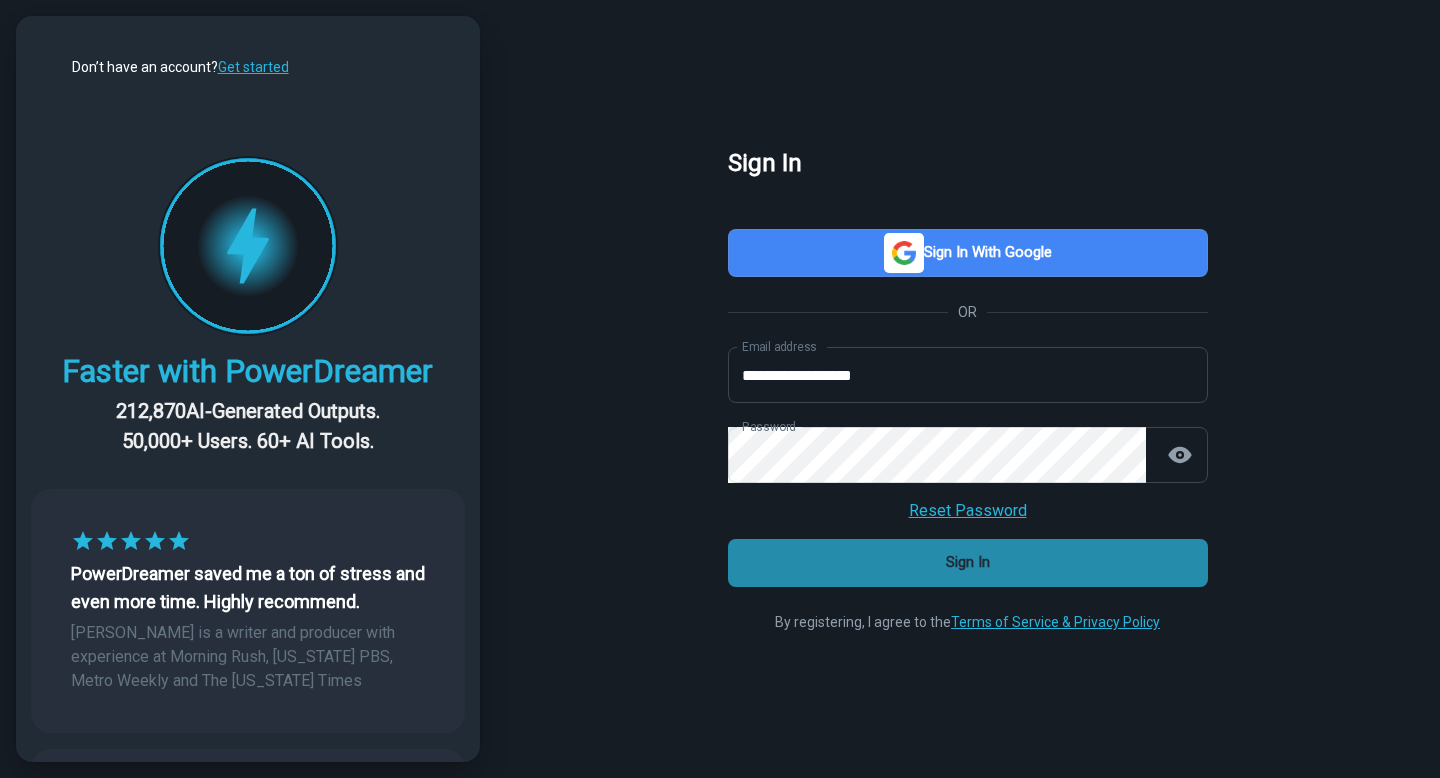 click on "Sign In" at bounding box center [968, 563] 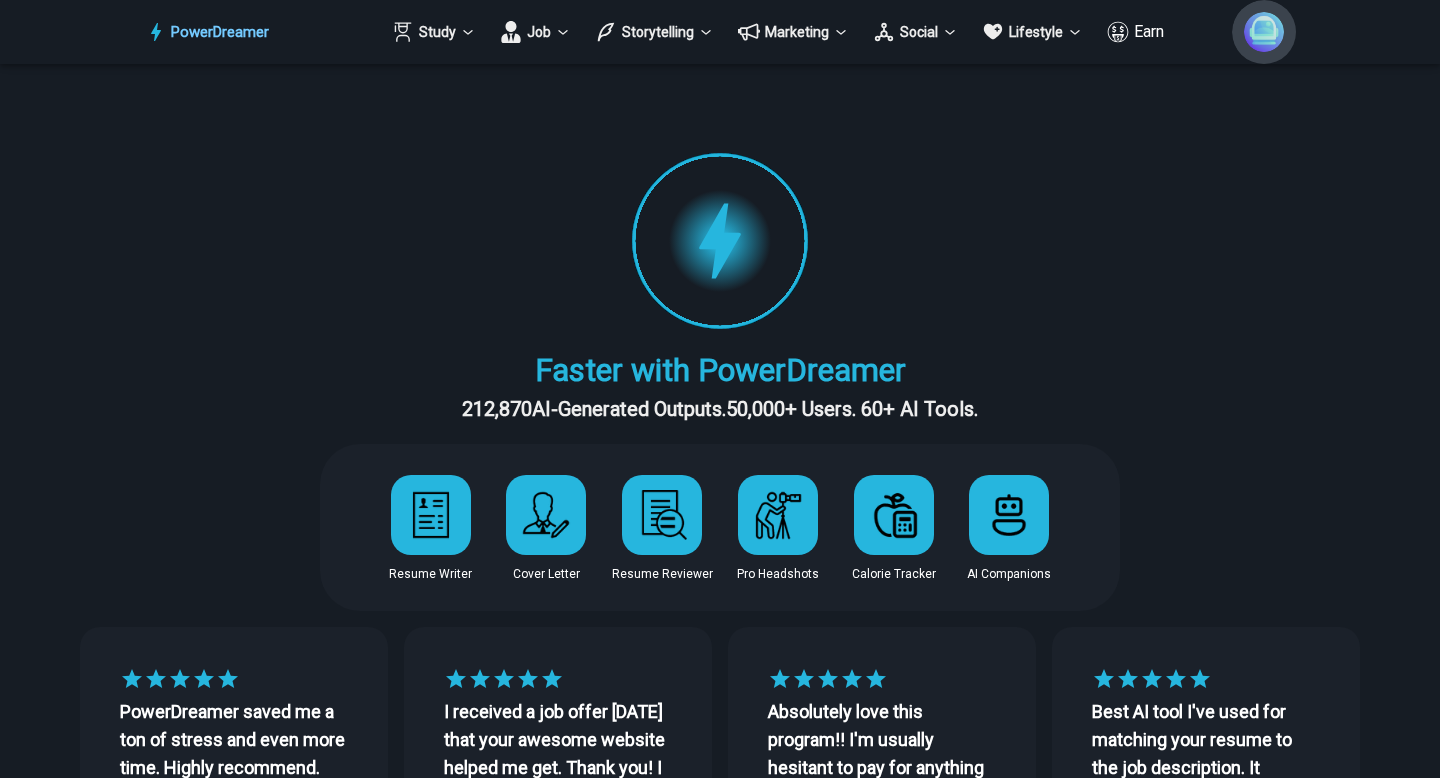 click at bounding box center [1264, 32] 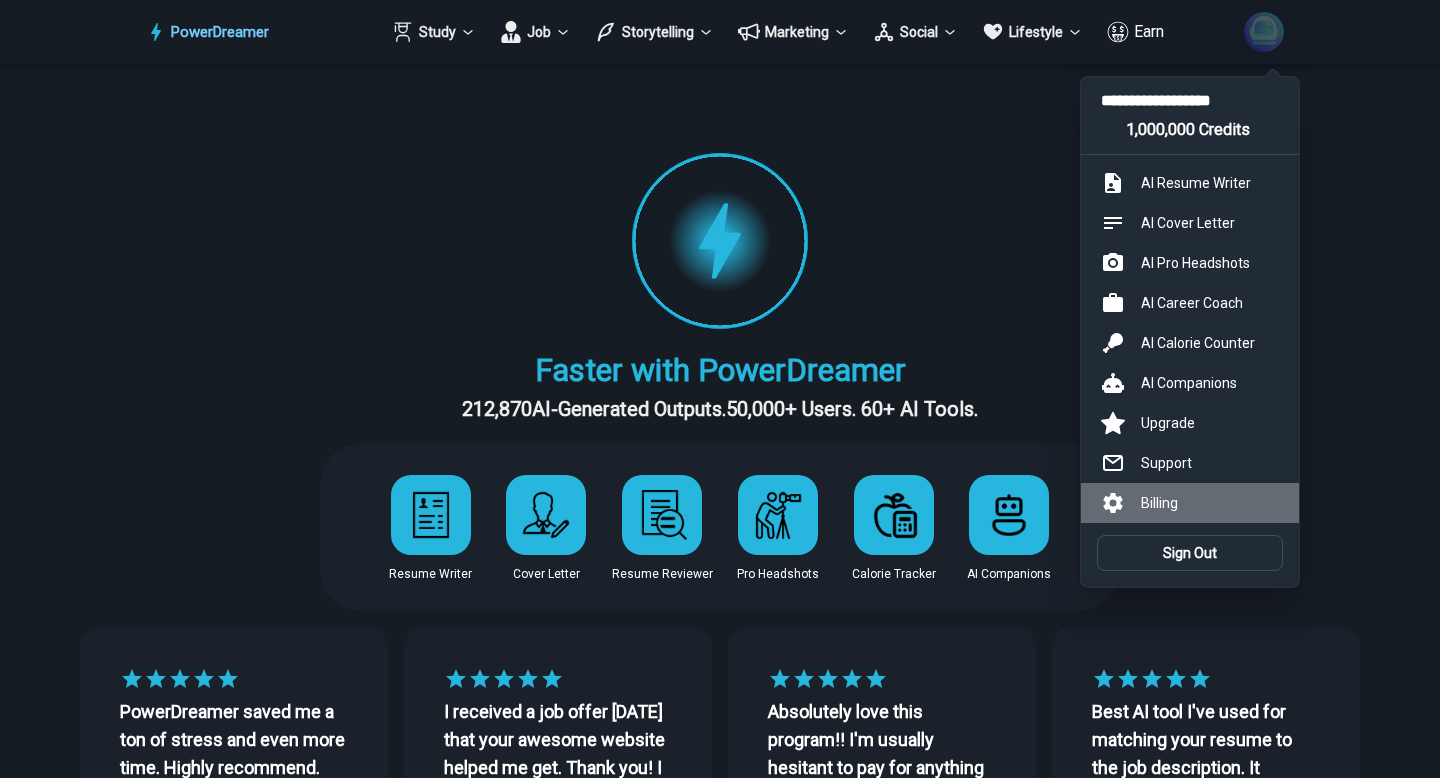 click on "Billing" at bounding box center (1190, 503) 